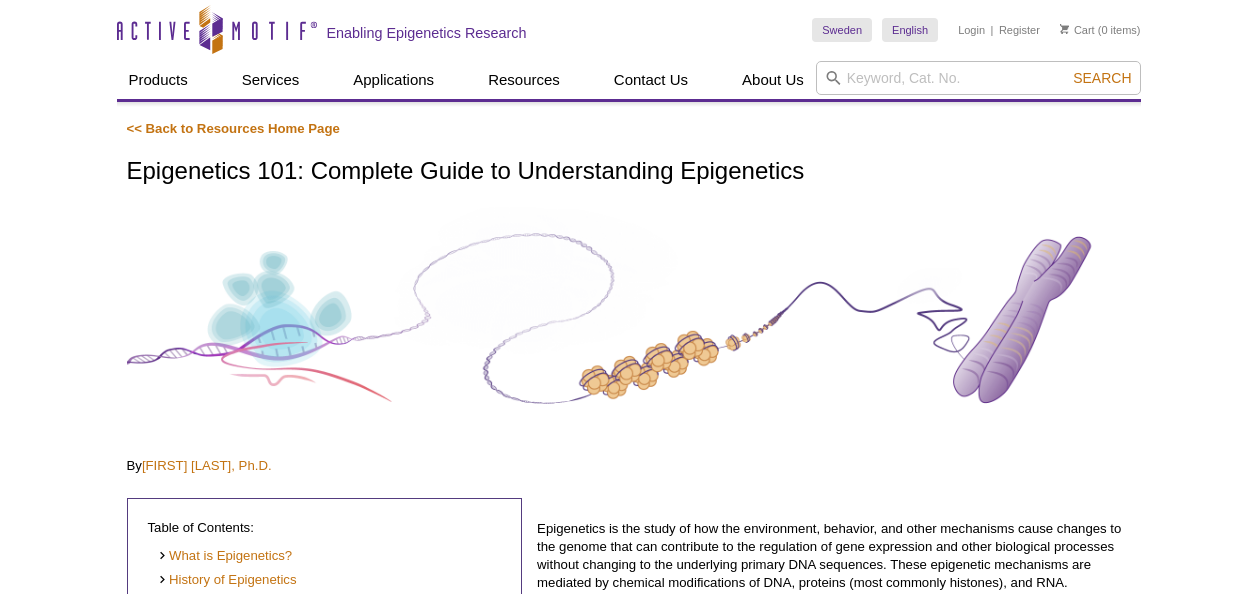 scroll, scrollTop: 360, scrollLeft: 0, axis: vertical 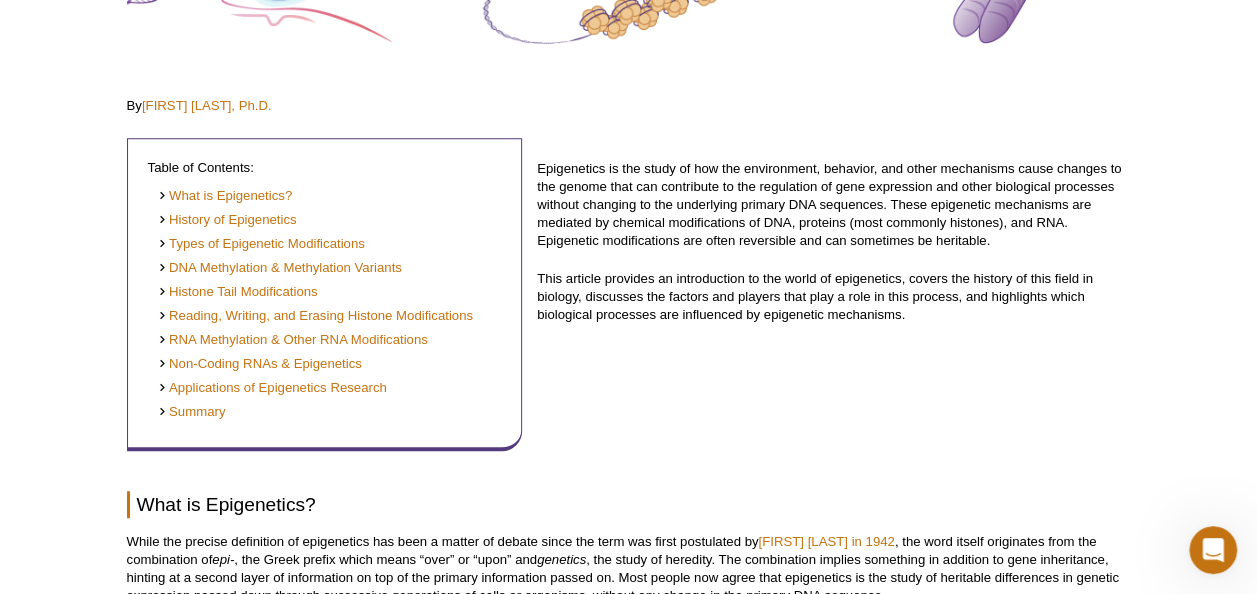 click on "Epigenetics is the study of how the environment, behavior, and other mechanisms cause changes to the genome that can contribute to the regulation of gene expression and other biological processes without changing to the underlying primary DNA sequences. These epigenetic mechanisms are mediated by chemical modifications of DNA, proteins (most commonly histones), and RNA. Epigenetic modifications are often reversible and can sometimes be heritable." at bounding box center (833, 205) 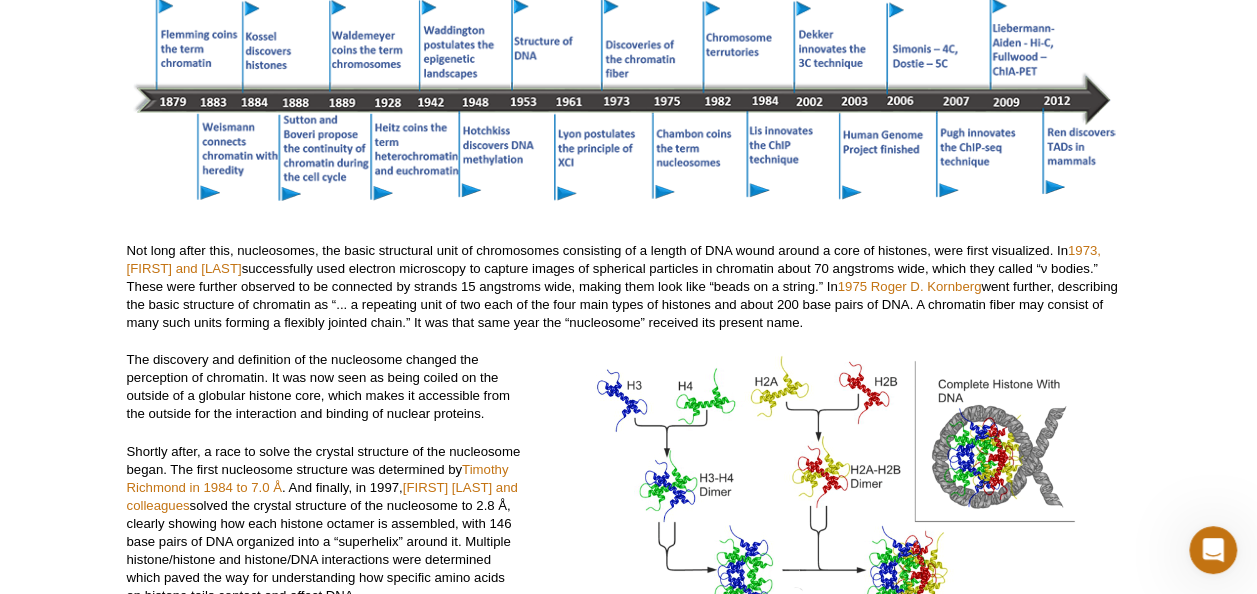 scroll, scrollTop: 2320, scrollLeft: 0, axis: vertical 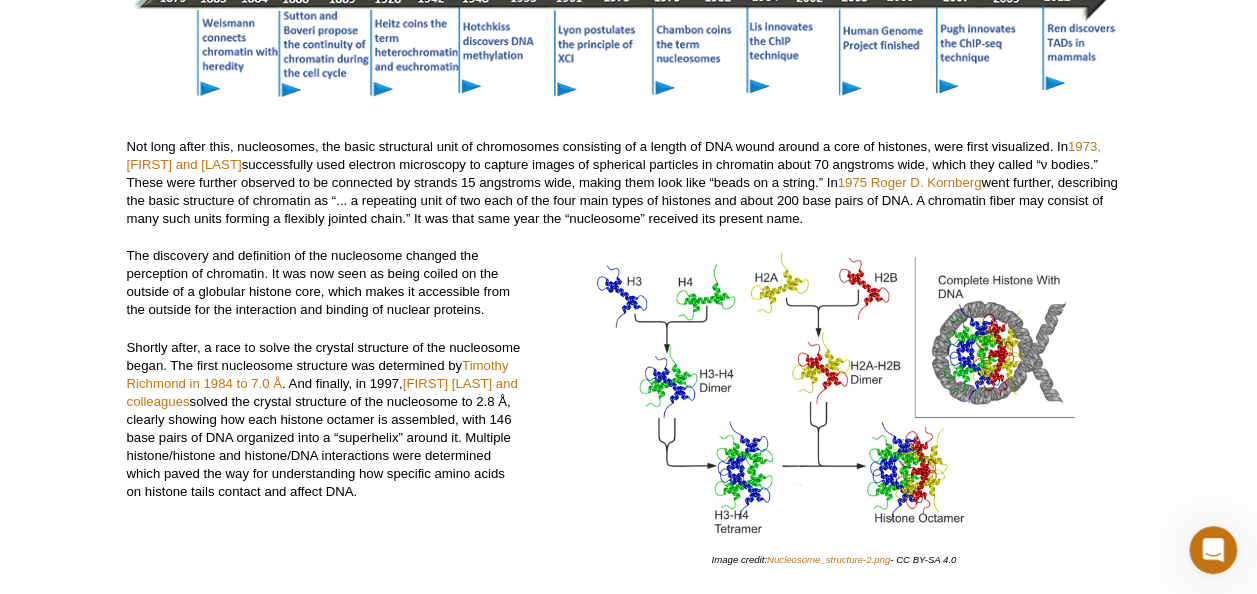 click on "Not long after this, nucleosomes, the basic structural unit of chromosomes consisting of a length of DNA wound around a core of histones, were first visualized. In 1973, [FIRST] and [LAST] successfully used electron microscopy to capture images of spherical particles in chromatin about 70 angstroms wide, which they called “ν bodies.” These were further observed to be connected by strands 15 angstroms wide, making them look like “beads on a string.” In 1975 [FIRST] [LAST] went further, describing the basic structure of chromatin as “... a repeating unit of two each of the four main types of histones and about 200 base pairs of DNA. A chromatin fiber may consist of many such units forming a flexibly jointed chain.” It was that same year the “nucleosome” received its present name." at bounding box center (629, 183) 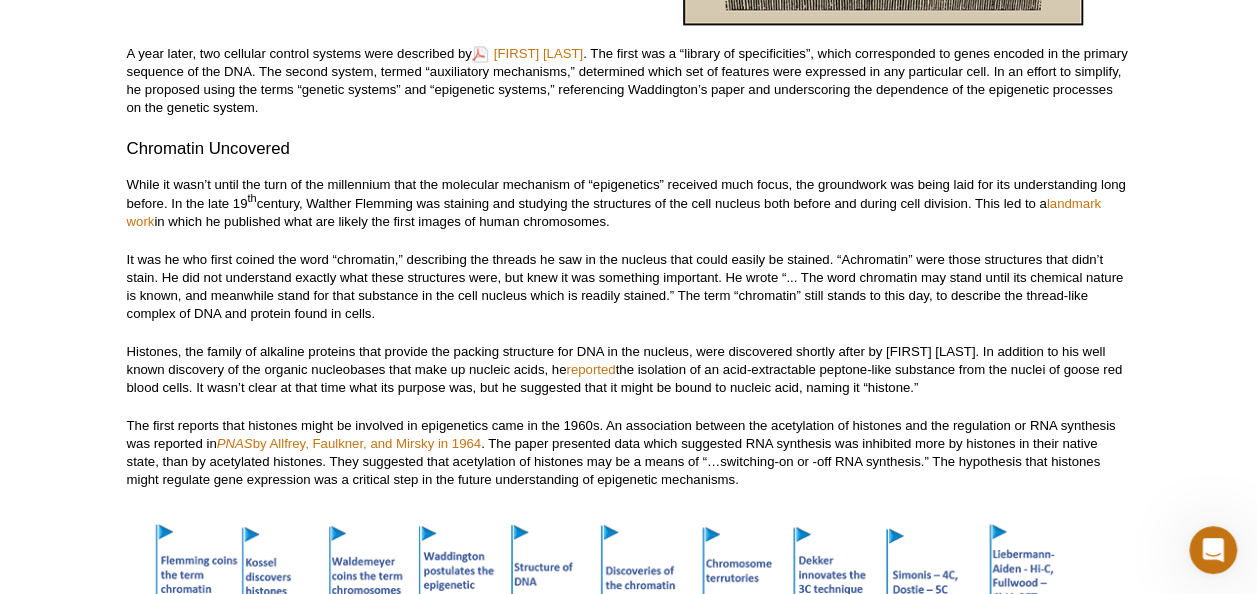 scroll, scrollTop: 1640, scrollLeft: 0, axis: vertical 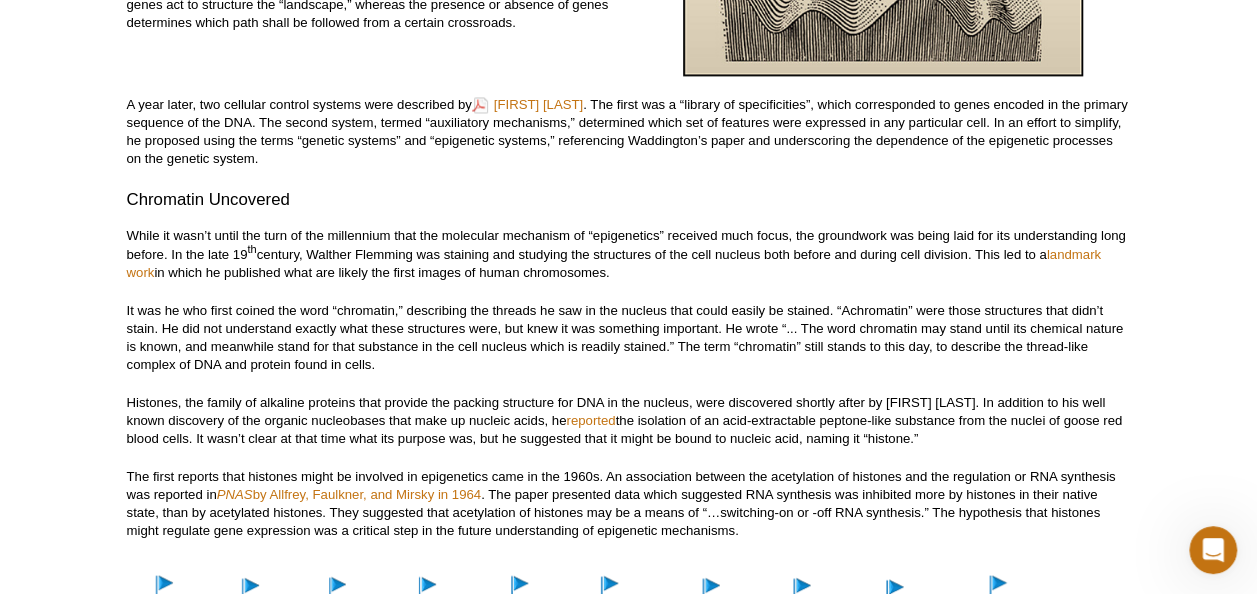 click on "A year later, two cellular control systems were described by [FIRST] [LAST]. The first was a “library of specificities”, which corresponded to genes encoded in the primary sequence of the DNA. The second system, termed “auxiliary mechanisms,” determined which set of features were expressed in any particular cell. In an effort to simplify, he proposed using the terms “genetic systems” and “epigenetic systems,” referencing [LAST]’s paper and underscoring the dependence of the epigenetic processes on the genetic system." at bounding box center (629, 132) 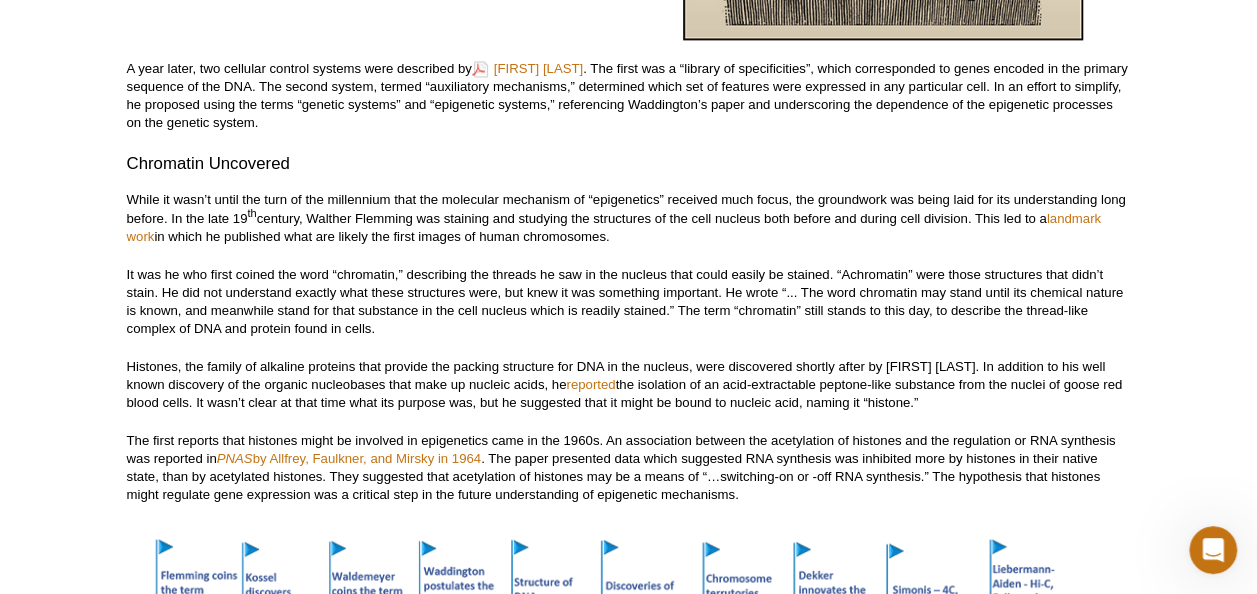 scroll, scrollTop: 1680, scrollLeft: 0, axis: vertical 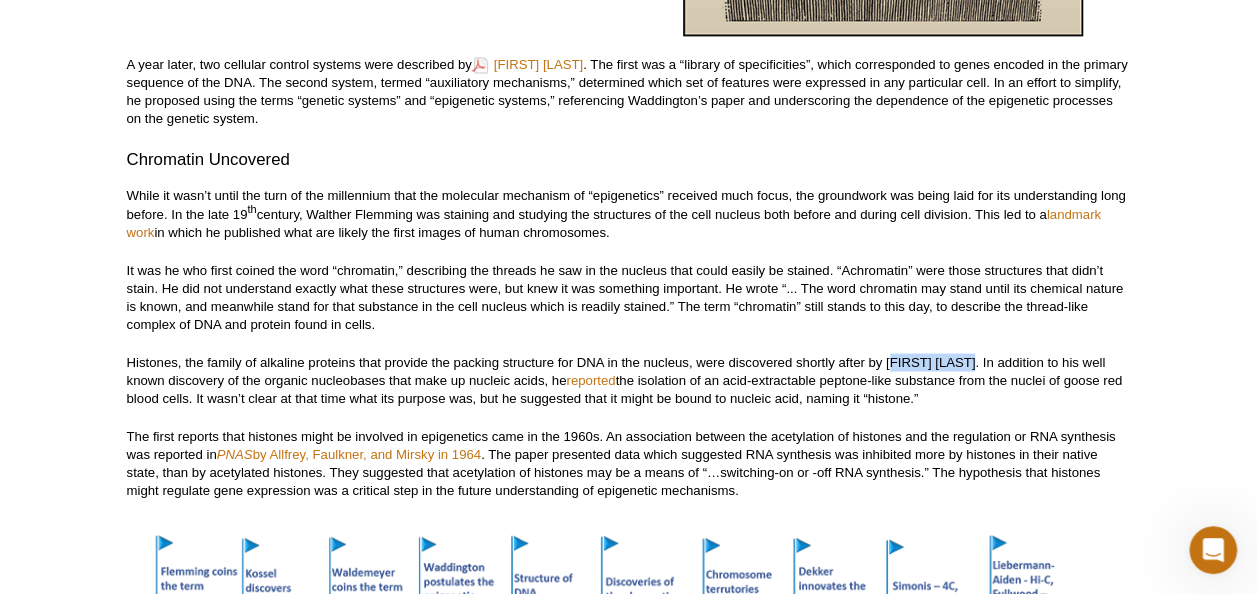 drag, startPoint x: 974, startPoint y: 370, endPoint x: 890, endPoint y: 369, distance: 84.00595 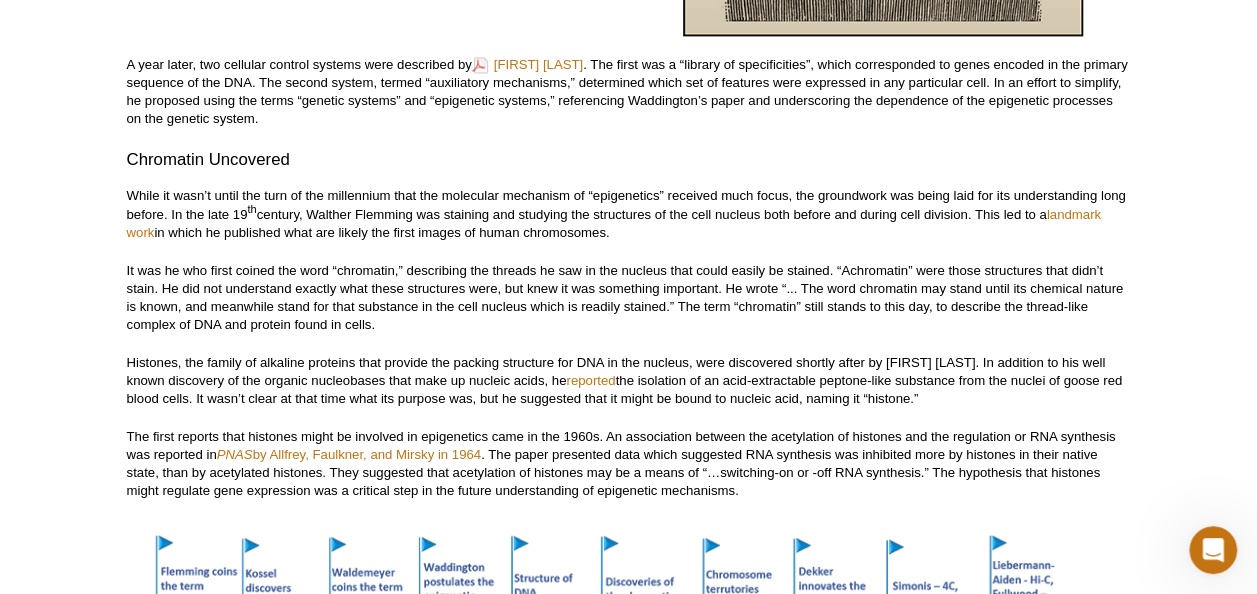 click on "« Back to Resources Home Page
Epigenetics 101: Complete Guide to Understanding Epigenetics
By [FIRST] [LAST], Ph.D.
Table of Contents:
What is Epigenetics?
History of Epigenetics
Types of Epigenetic Modifications
DNA Methylation & Methylation Variants
Histone Tail Modifications
Reading, Writing, and Erasing Histone Modifications
RNA Methylation & Other RNA Modifications
Non-Coding RNAs & Epigenetics
Applications of Epigenetics Research
Summary
This article provides an introduction to the world of epigenetics, covers the history of this field in biology, discusses the factors and players that play a role in this process, and highlights which biological processes are influenced by epigenetic mechanisms.
What is Epigenetics?
[FIRST] [LAST] in 1942 epi- genetics" at bounding box center [629, 4022] 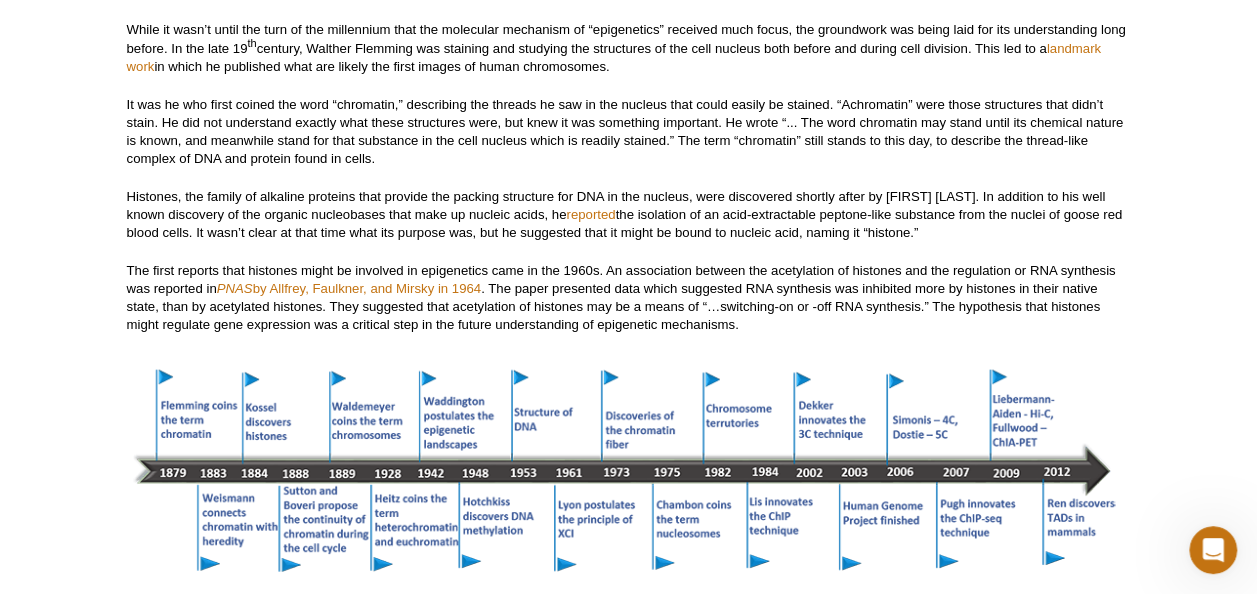 scroll, scrollTop: 1840, scrollLeft: 0, axis: vertical 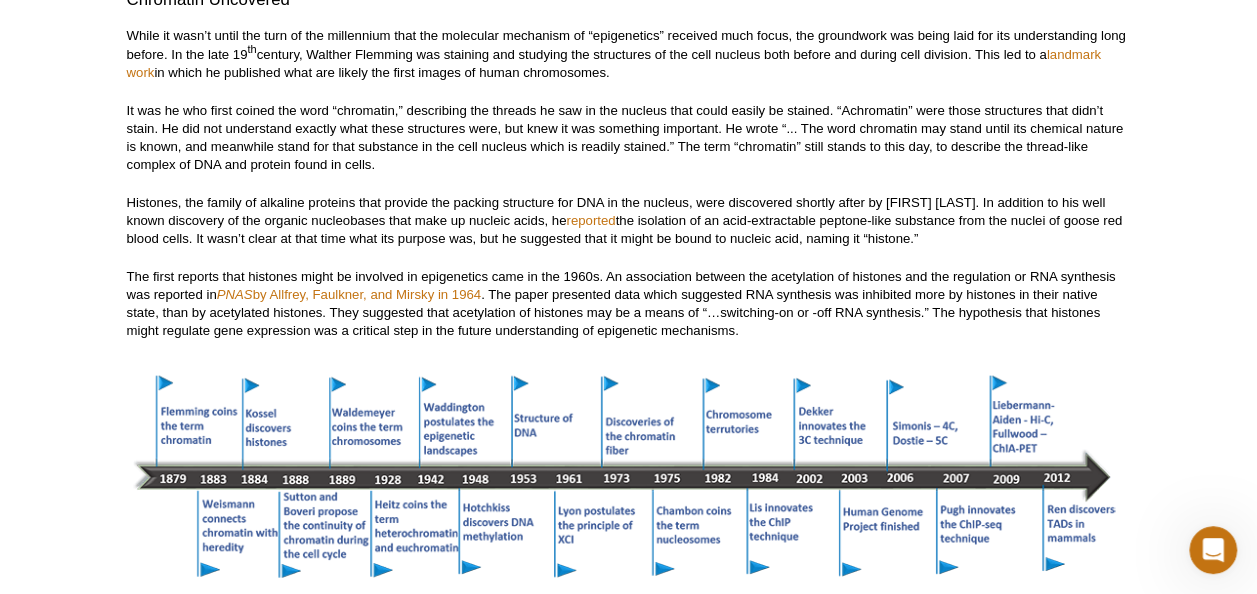 click on "It was he who first coined the word “chromatin,” describing the threads he saw in the nucleus that could easily be stained. “Achromatin” were those structures that didn’t stain. He did not understand exactly what these structures were, but knew it was something important. He wrote “... The word chromatin may stand until its chemical nature is known, and meanwhile stand for that substance in the cell nucleus which is readily stained.” The term “chromatin” still stands to this day, to describe the thread-like complex of DNA and protein found in cells." at bounding box center (629, 137) 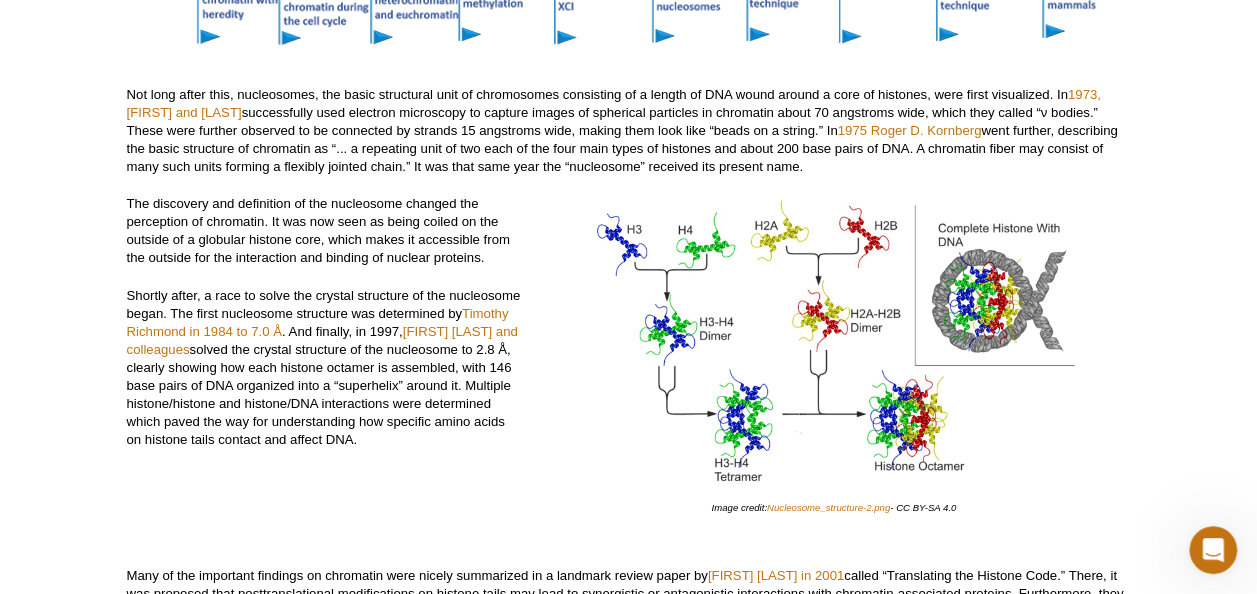 scroll, scrollTop: 2400, scrollLeft: 0, axis: vertical 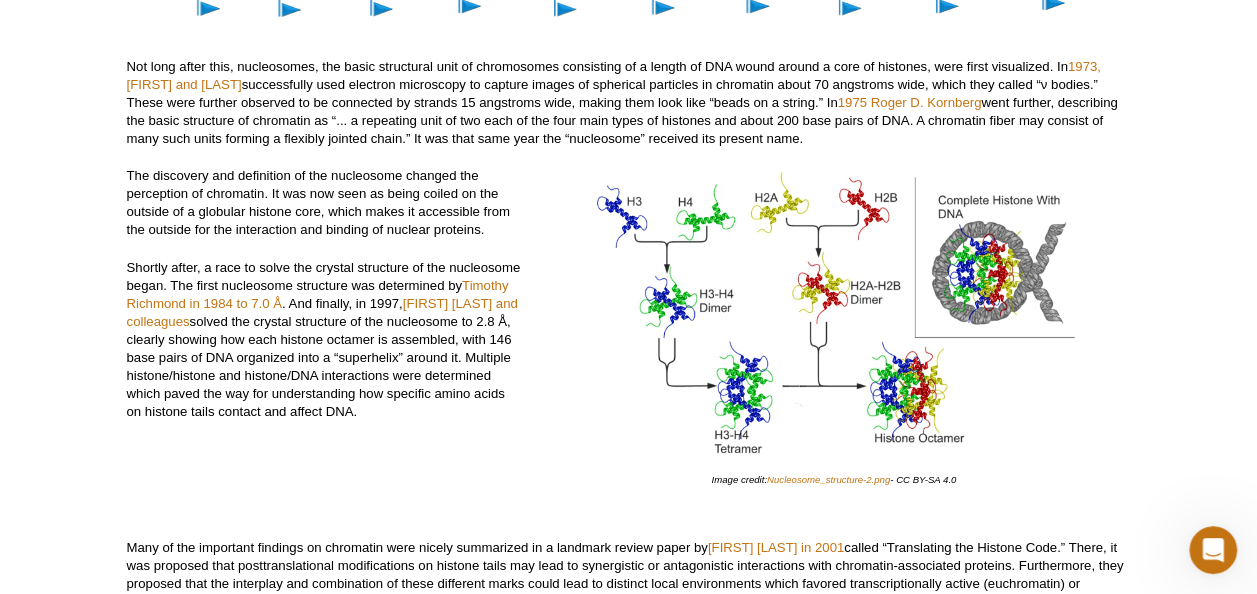 click on "The discovery and definition of the nucleosome changed the perception of chromatin. It was now seen as being coiled on the outside of a globular histone core, which makes it accessible from the outside for the interaction and binding of nuclear proteins." at bounding box center [325, 203] 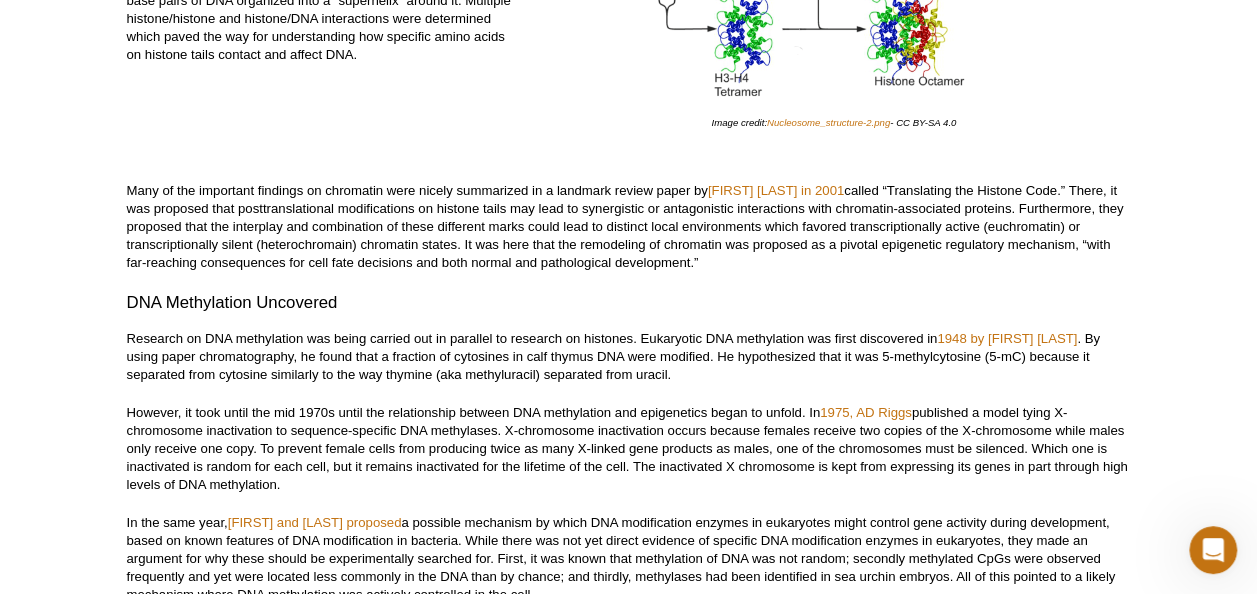 scroll, scrollTop: 2760, scrollLeft: 0, axis: vertical 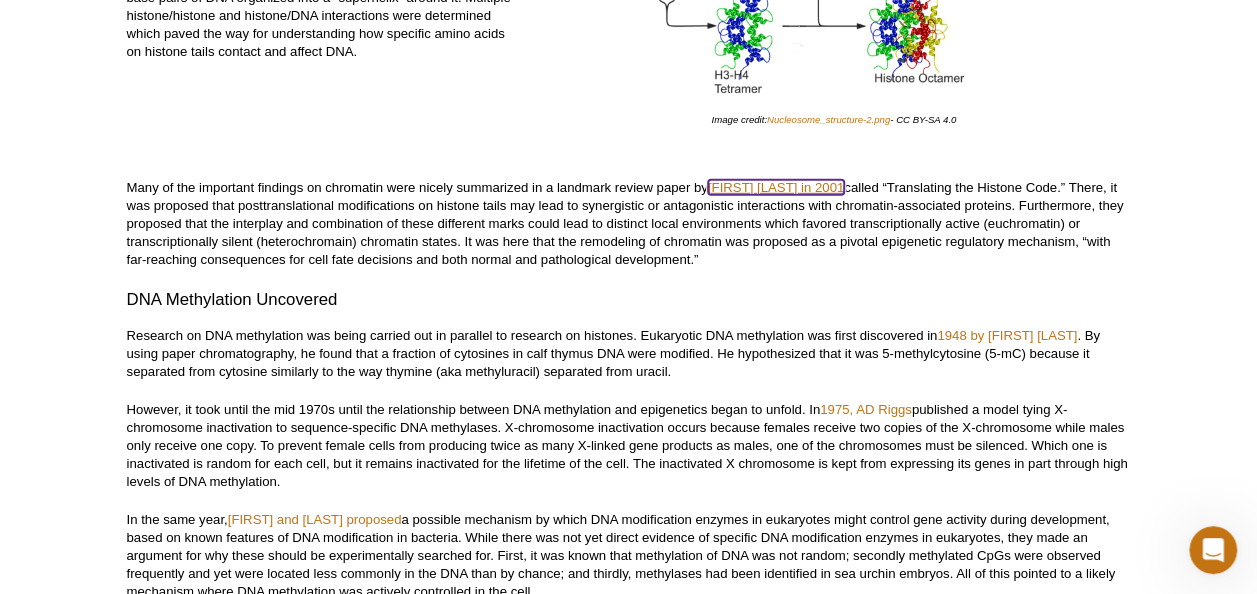 drag, startPoint x: 818, startPoint y: 189, endPoint x: 778, endPoint y: 196, distance: 40.60788 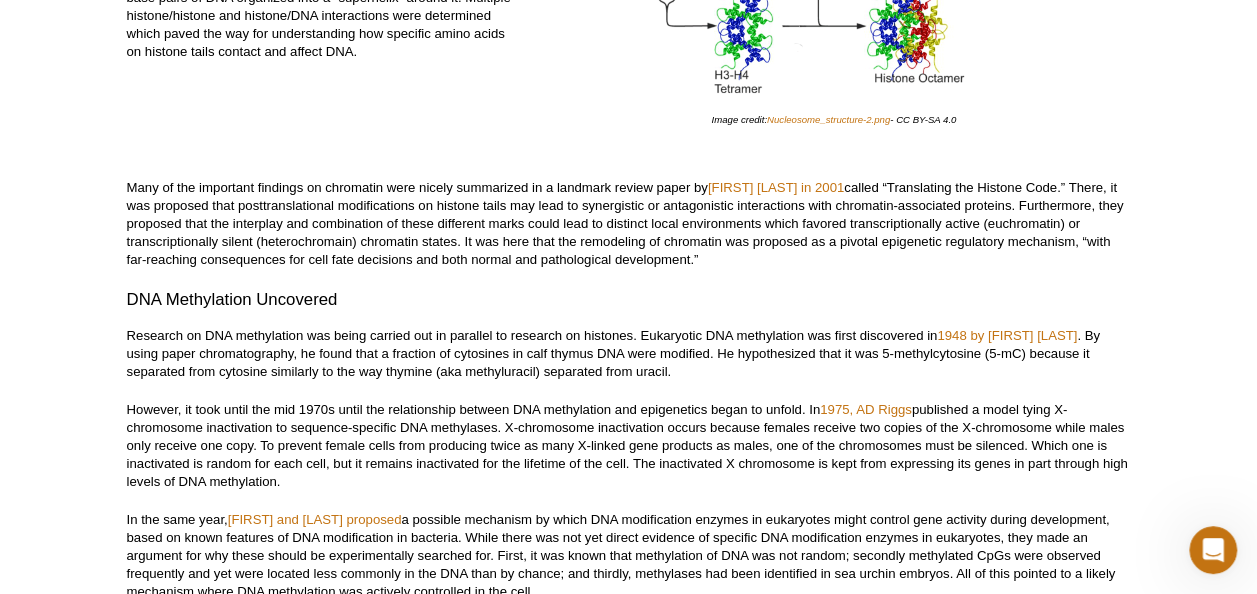 click on "Many of the important findings on chromatin were nicely summarized in a landmark review paper by [FIRST] [LAST] in 2001 called “Translating the Histone Code.” There, it was proposed that posttranslational modifications on histone tails may lead to synergistic or antagonistic interactions with chromatin-associated proteins. Furthermore, they proposed that the interplay and combination of these different marks could lead to distinct local environments which favored transcriptionally active (euchromatin) or transcriptionally silent (heterochromain) chromatin states. It was here that the remodeling of chromatin was proposed as a pivotal epigenetic regulatory mechanism, “with far-reaching consequences for cell fate decisions and both normal and pathological development.”" at bounding box center (629, 224) 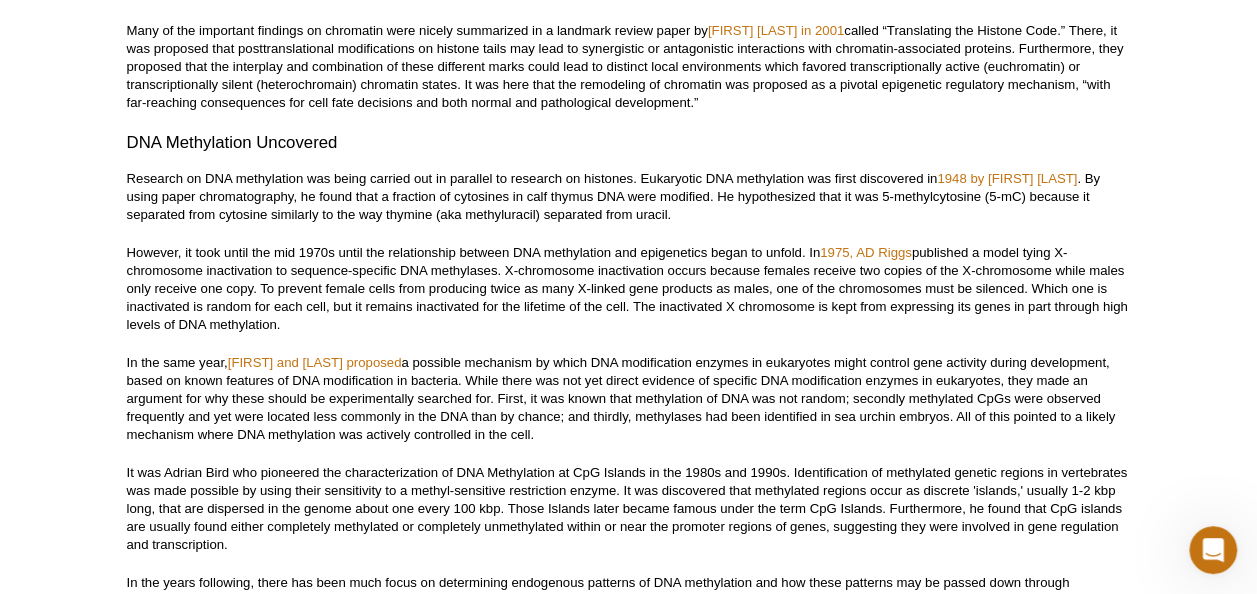 scroll, scrollTop: 2920, scrollLeft: 0, axis: vertical 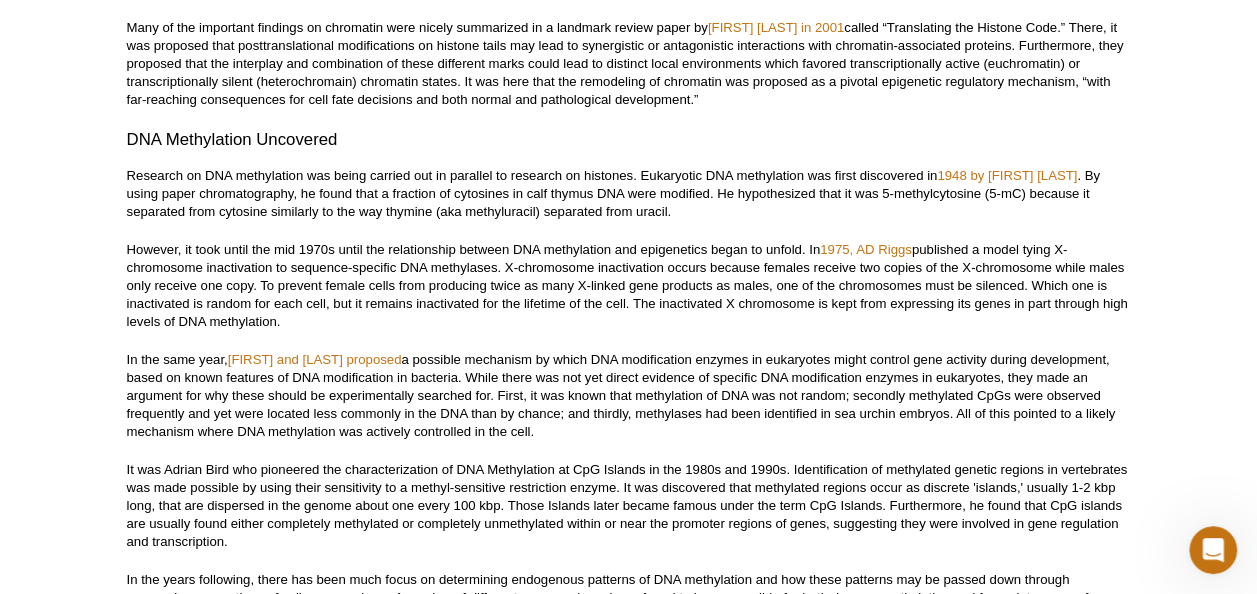 click on "However, it took until the mid 1970s until the relationship between DNA methylation and epigenetics began to unfold. In 1975, [FIRST] [LAST] published a model tying X-chromosome inactivation to sequence-specific DNA methylases. X-chromosome inactivation occurs because females receive two copies of the X-chromosome while males only receive one copy. To prevent female cells from producing twice as many X-linked gene products as males, one of the chromosomes must be silenced. Which one is inactivated is random for each cell, but it remains inactivated for the lifetime of the cell. The inactivated X chromosome is kept from expressing its genes in part through high levels of DNA methylation." at bounding box center [629, 286] 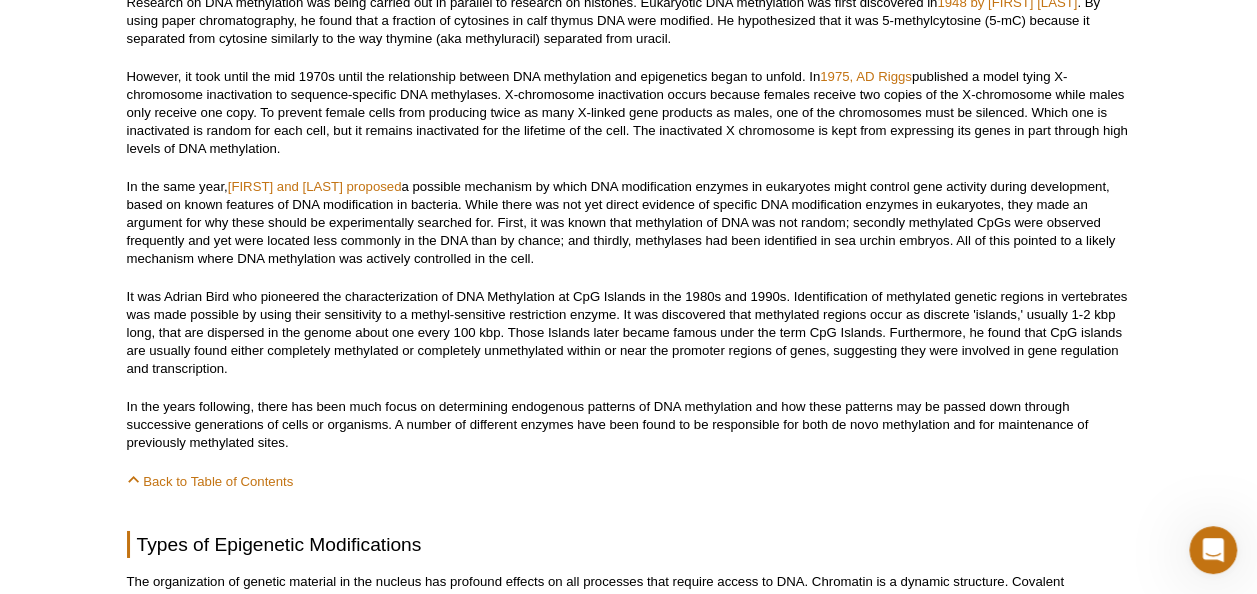 scroll, scrollTop: 3120, scrollLeft: 0, axis: vertical 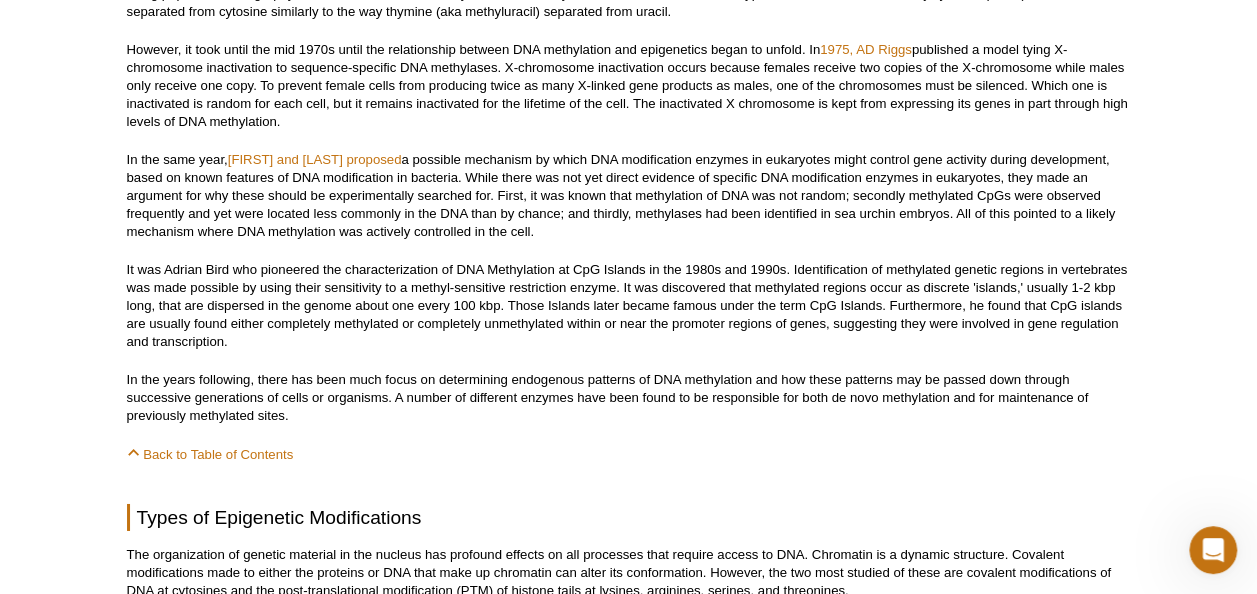 click on "It was Adrian Bird who pioneered the characterization of DNA Methylation at CpG Islands in the 1980s and 1990s. Identification of methylated genetic regions in vertebrates was made possible by using their sensitivity to a methyl-sensitive restriction enzyme. It was discovered that methylated regions occur as discrete 'islands,' usually 1-2 kbp long, that are dispersed in the genome about one every 100 kbp. Those Islands later became famous under the term CpG Islands. Furthermore, he found that CpG islands are usually found either completely methylated or completely unmethylated within or near the promoter regions of genes, suggesting they were involved in gene regulation and transcription." at bounding box center (629, 306) 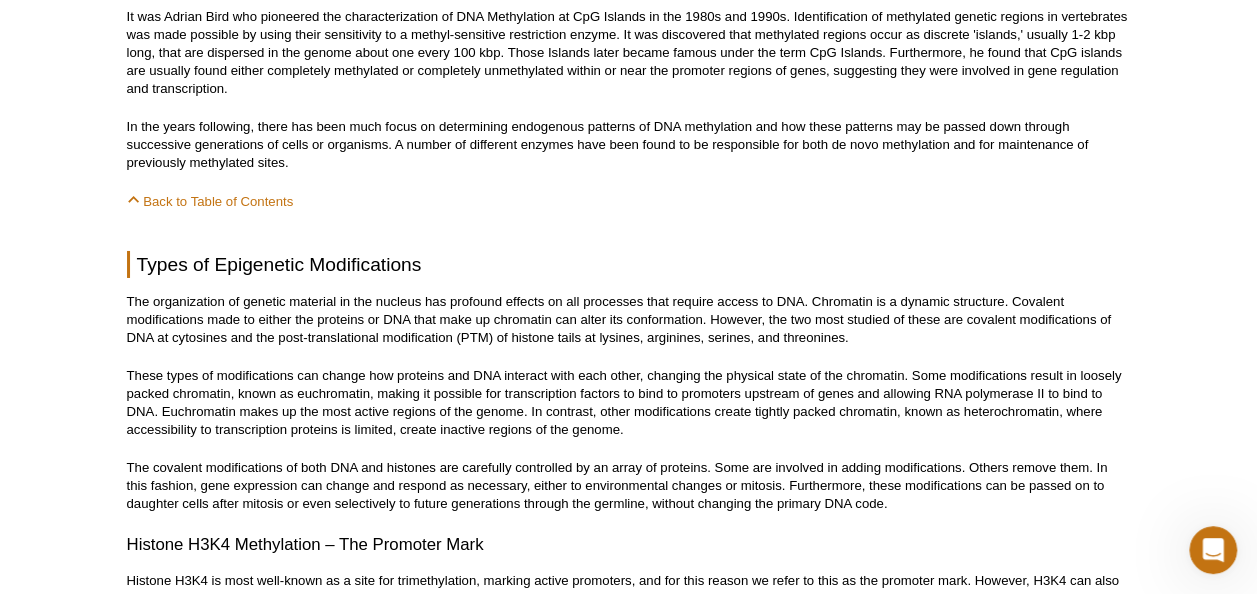 scroll, scrollTop: 3520, scrollLeft: 0, axis: vertical 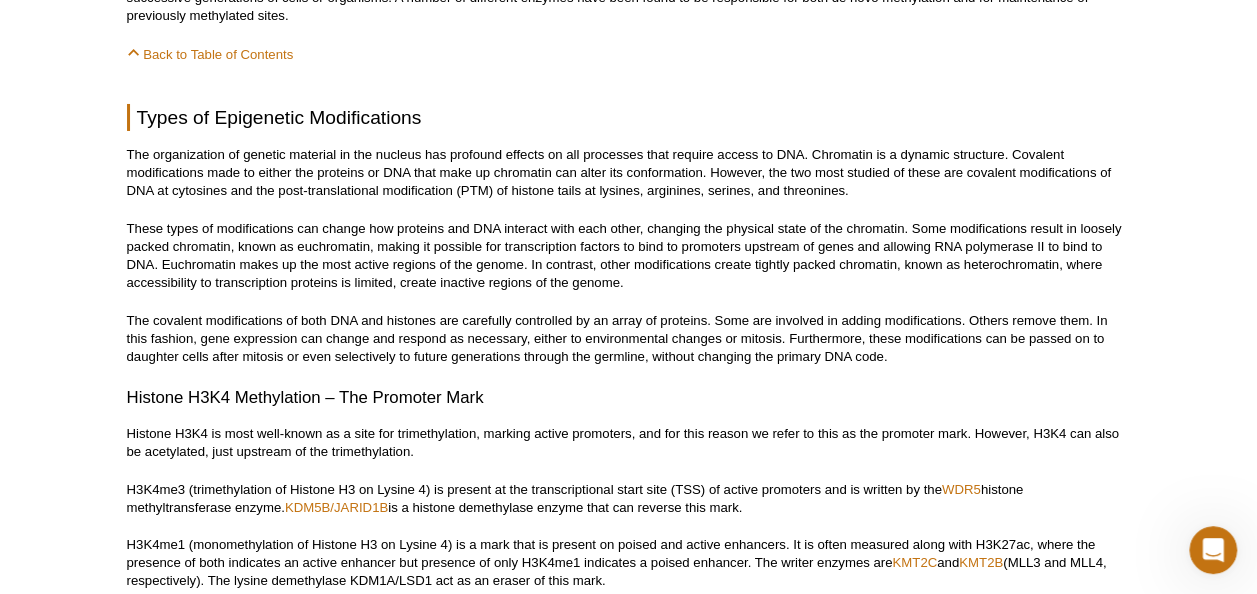 click on "These types of modifications can change how proteins and DNA interact with each other, changing the physical state of the chromatin. Some modifications result in loosely packed chromatin, known as euchromatin, making it possible for transcription factors to bind to promoters upstream of genes and allowing RNA polymerase II to bind to DNA. Euchromatin makes up the most active regions of the genome. In contrast, other modifications create tightly packed chromatin, known as heterochromatin, where accessibility to transcription proteins is limited, create inactive regions of the genome." at bounding box center [629, 256] 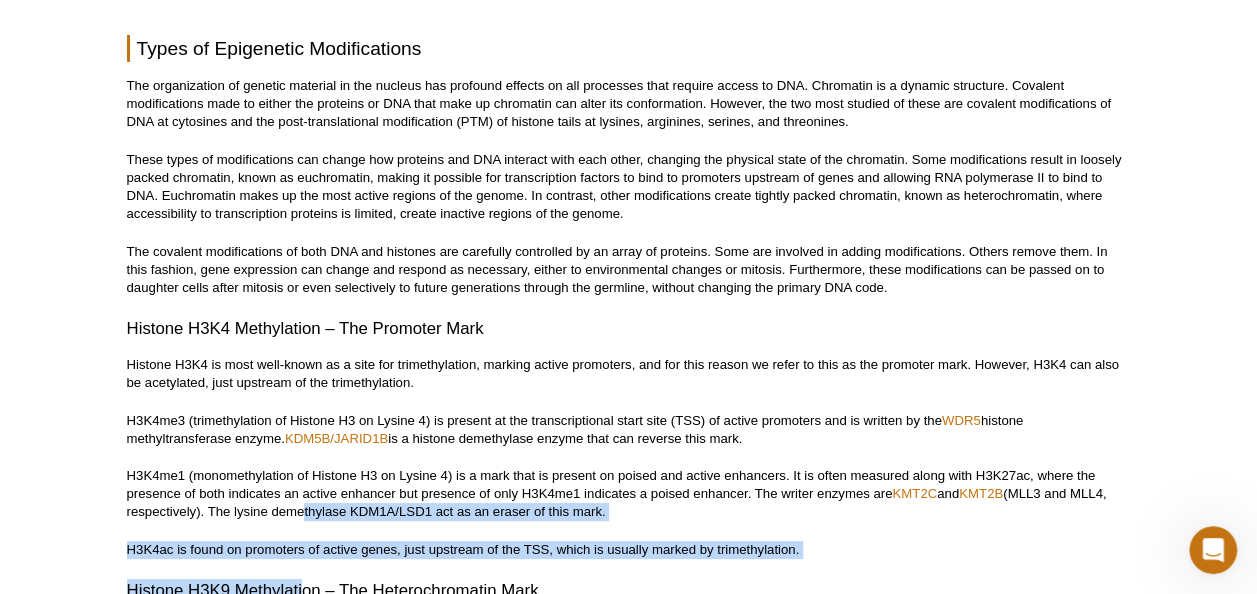 click on "×
We've preset your country and language selections based on your location. Select a different country or language below.
Active Motif Logo
Enabling Epigenetics Research
0
Search
Skip to content
Active Motif Logo
Enabling Epigenetics Research
Sweden
Australia Austria" at bounding box center (628, 2163) 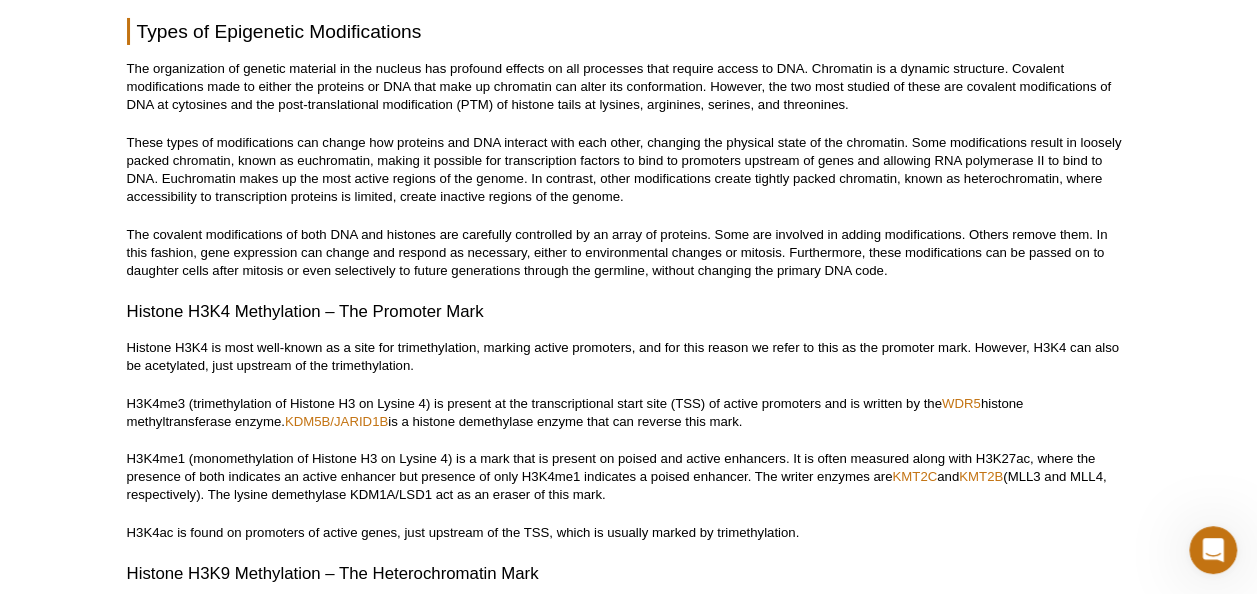 click on "These types of modifications can change how proteins and DNA interact with each other, changing the physical state of the chromatin. Some modifications result in loosely packed chromatin, known as euchromatin, making it possible for transcription factors to bind to promoters upstream of genes and allowing RNA polymerase II to bind to DNA. Euchromatin makes up the most active regions of the genome. In contrast, other modifications create tightly packed chromatin, known as heterochromatin, where accessibility to transcription proteins is limited, create inactive regions of the genome." at bounding box center [629, 170] 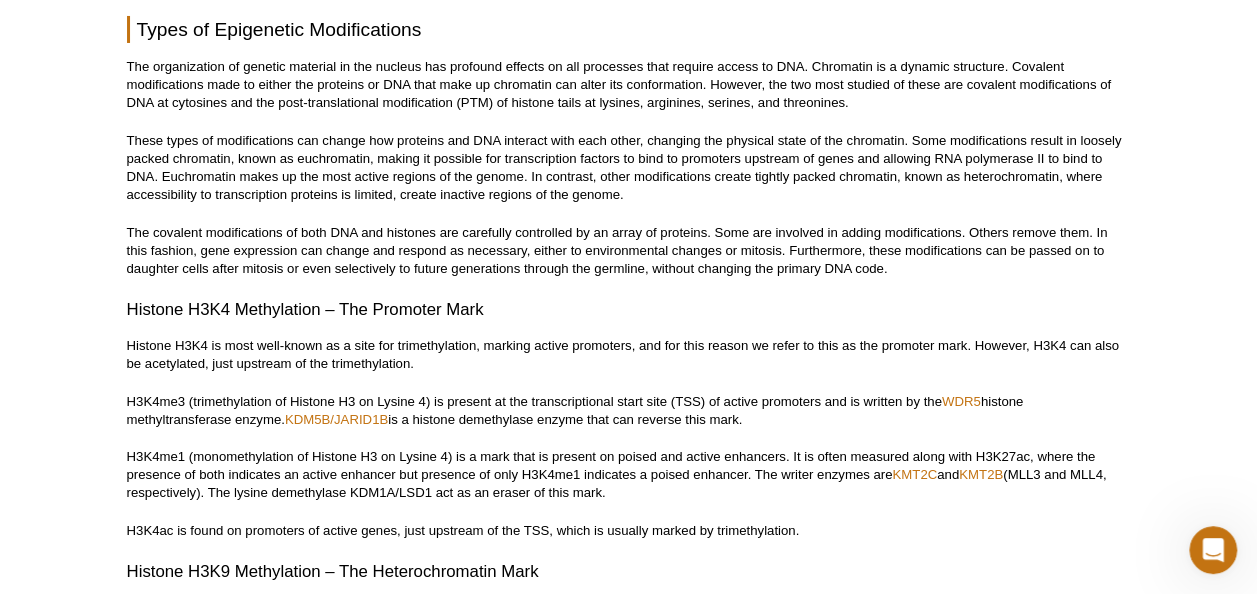 scroll, scrollTop: 3606, scrollLeft: 0, axis: vertical 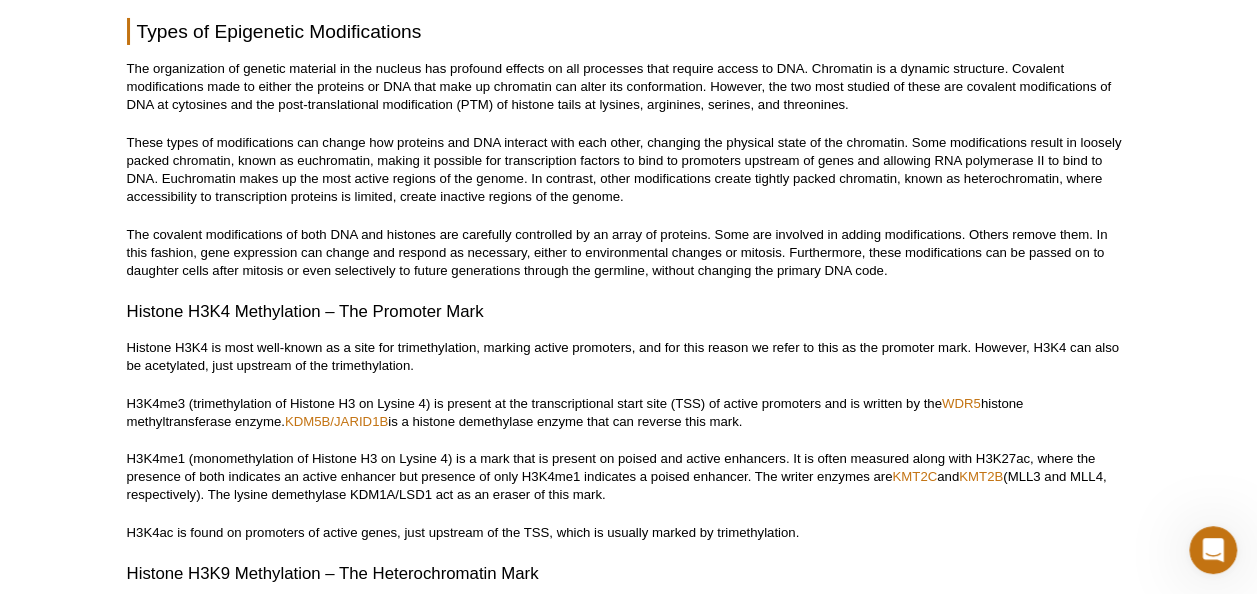 click on "These types of modifications can change how proteins and DNA interact with each other, changing the physical state of the chromatin. Some modifications result in loosely packed chromatin, known as euchromatin, making it possible for transcription factors to bind to promoters upstream of genes and allowing RNA polymerase II to bind to DNA. Euchromatin makes up the most active regions of the genome. In contrast, other modifications create tightly packed chromatin, known as heterochromatin, where accessibility to transcription proteins is limited, create inactive regions of the genome." at bounding box center [629, 170] 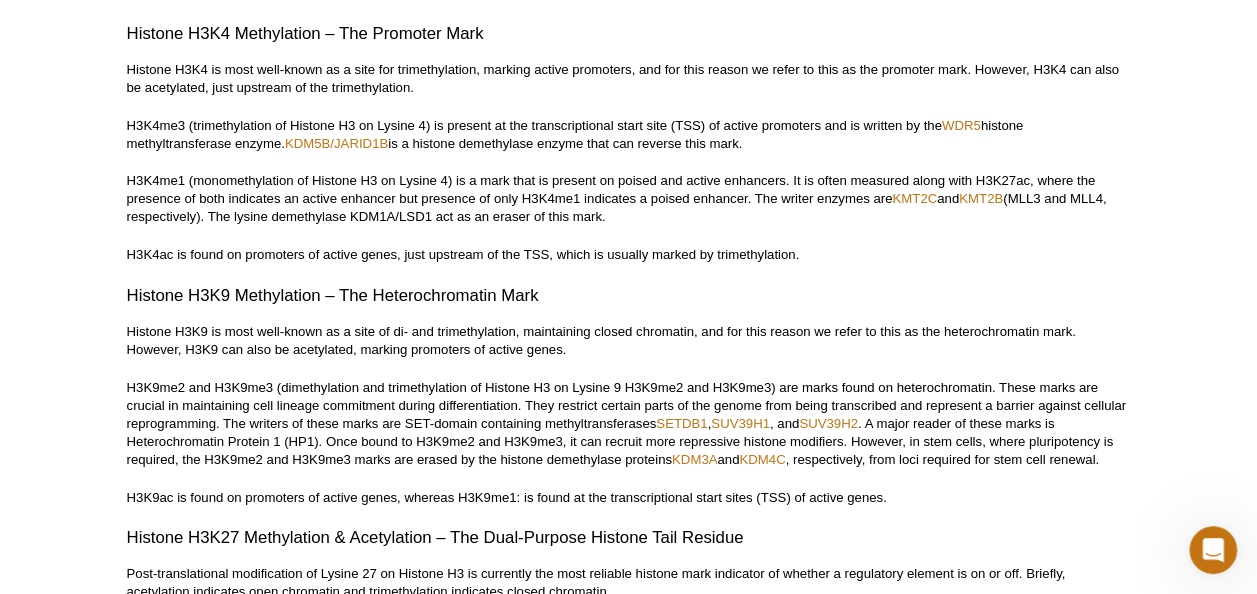 scroll, scrollTop: 3886, scrollLeft: 0, axis: vertical 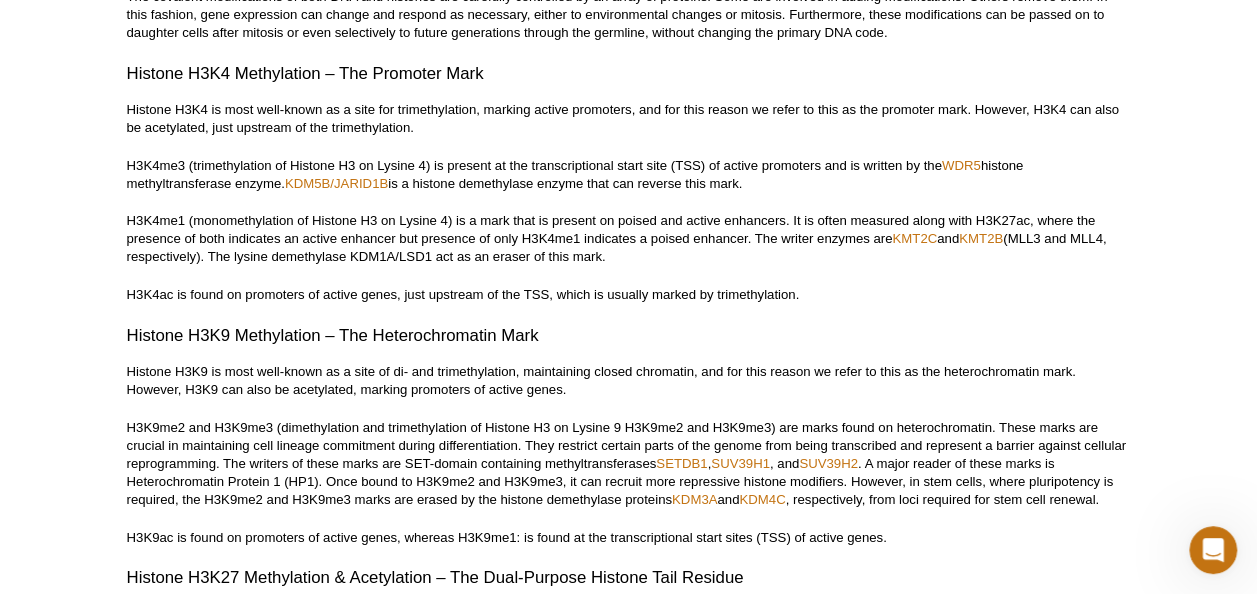 click on "H3K4me3 (trimethylation of Histone H3 on Lysine 4) is present at the transcriptional start site (TSS) of active promoters and is written by the  WDR5  histone methyltransferase enzyme.  KDM5B/JARID1B  is a histone demethylase enzyme that can reverse this mark." at bounding box center (629, 175) 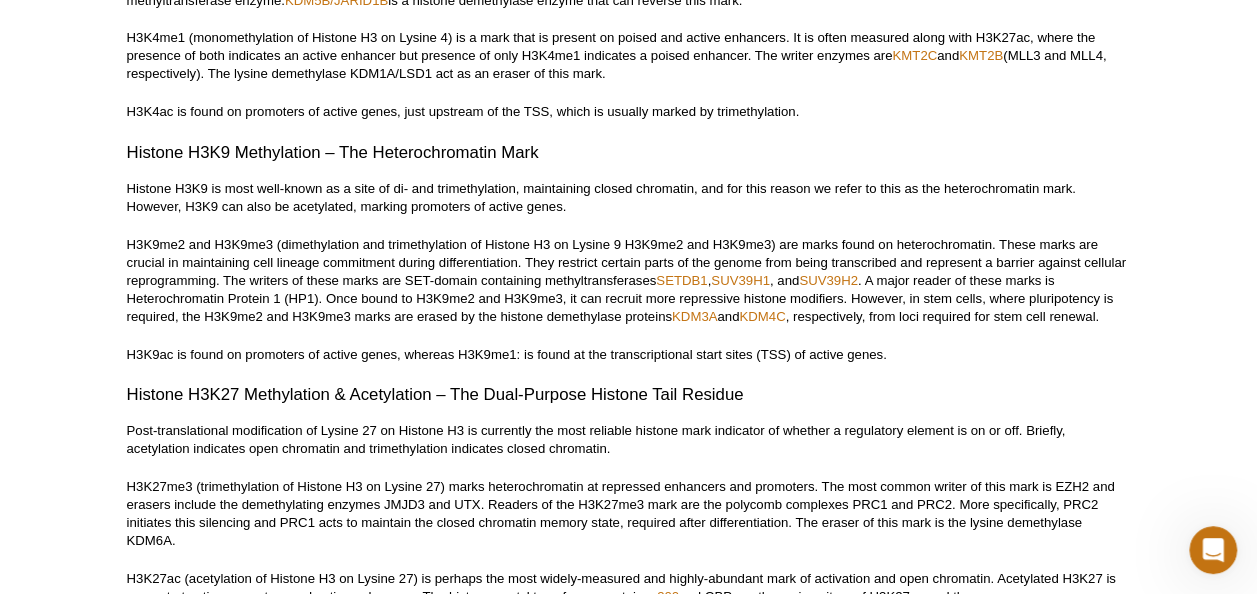 scroll, scrollTop: 4044, scrollLeft: 0, axis: vertical 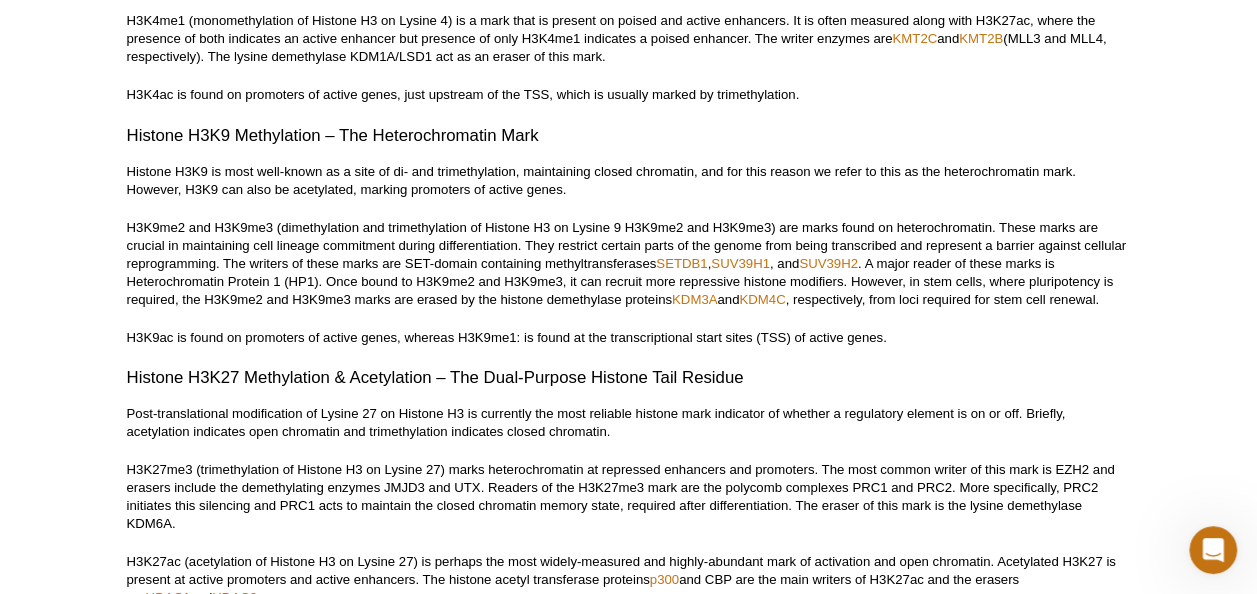 click on "H3K9me2 and H3K9me3 (dimethylation and trimethylation of Histone H3 on Lysine 9 H3K9me2 and H3K9me3) are marks found on heterochromatin. These marks are crucial in maintaining cell lineage commitment during differentiation. They restrict certain parts of the genome from being transcribed and represent a barrier against cellular reprogramming. The writers of these marks are SET-domain containing methyltransferases  SETDB1 ,  SUV39H1 , and  SUV39H2 . A major reader of these marks is Heterochromatin Protein 1 (HP1). Once bound to H3K9me2 and H3K9me3, it can recruit more repressive histone modifiers. However, in stem cells, where pluripotency is required, the H3K9me2 and H3K9me3 marks are erased by the histone demethylase proteins  KDM3A  and  KDM4C , respectively, from loci required for stem cell renewal." at bounding box center (629, 264) 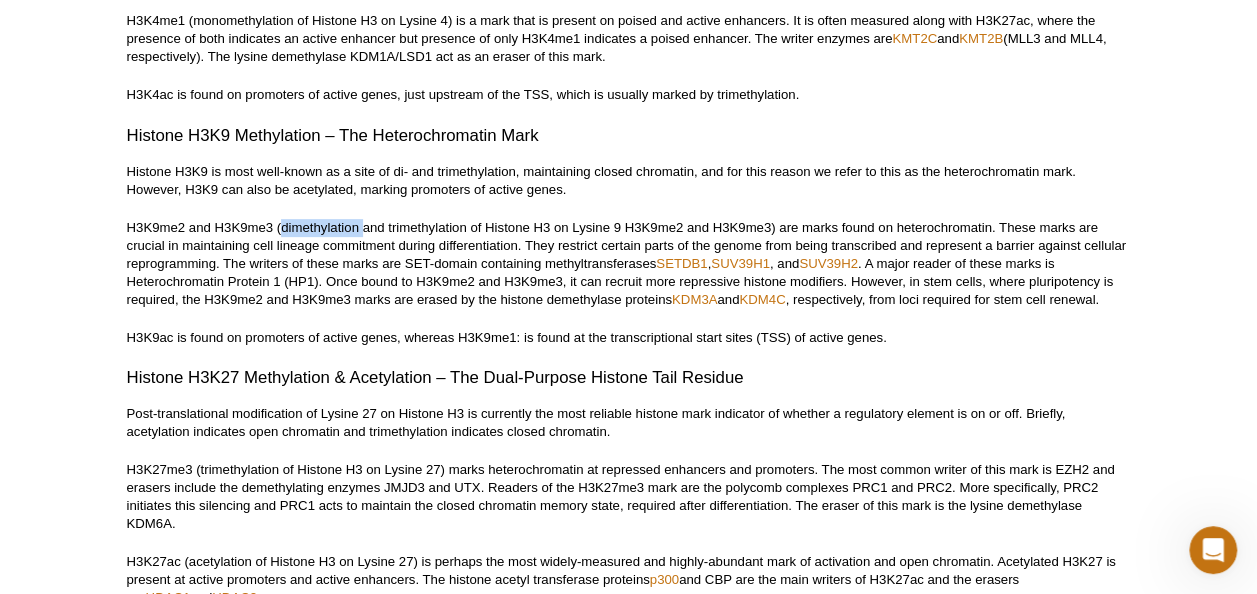 click on "H3K9me2 and H3K9me3 (dimethylation and trimethylation of Histone H3 on Lysine 9 H3K9me2 and H3K9me3) are marks found on heterochromatin. These marks are crucial in maintaining cell lineage commitment during differentiation. They restrict certain parts of the genome from being transcribed and represent a barrier against cellular reprogramming. The writers of these marks are SET-domain containing methyltransferases  SETDB1 ,  SUV39H1 , and  SUV39H2 . A major reader of these marks is Heterochromatin Protein 1 (HP1). Once bound to H3K9me2 and H3K9me3, it can recruit more repressive histone modifiers. However, in stem cells, where pluripotency is required, the H3K9me2 and H3K9me3 marks are erased by the histone demethylase proteins  KDM3A  and  KDM4C , respectively, from loci required for stem cell renewal." at bounding box center (629, 264) 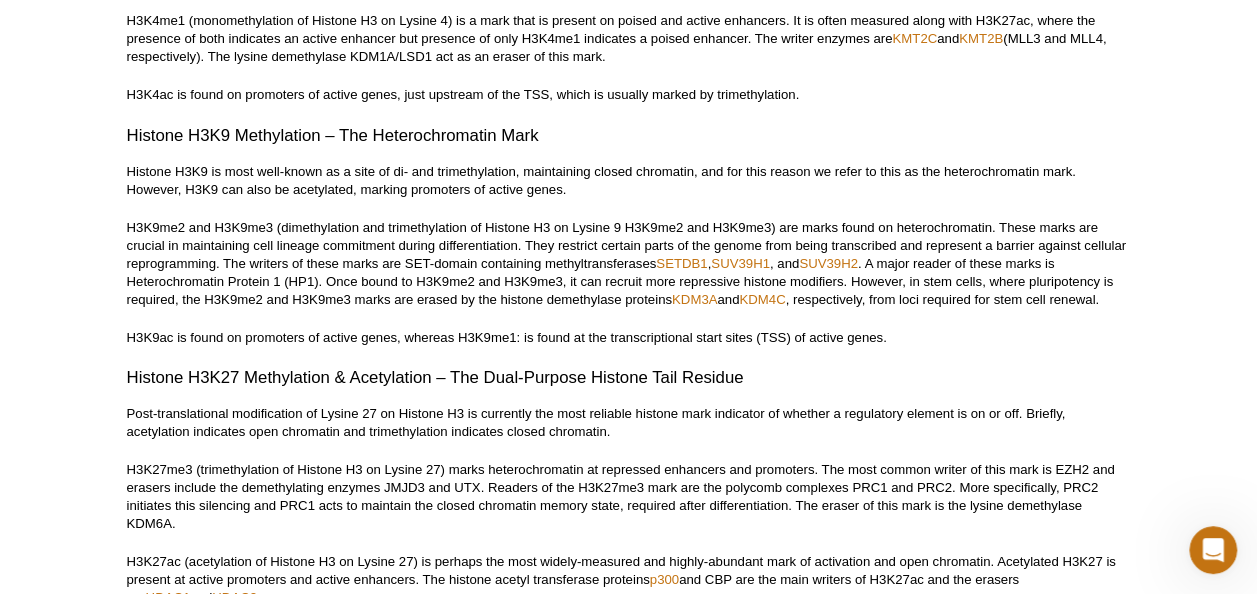 drag, startPoint x: 279, startPoint y: 231, endPoint x: 260, endPoint y: 231, distance: 19 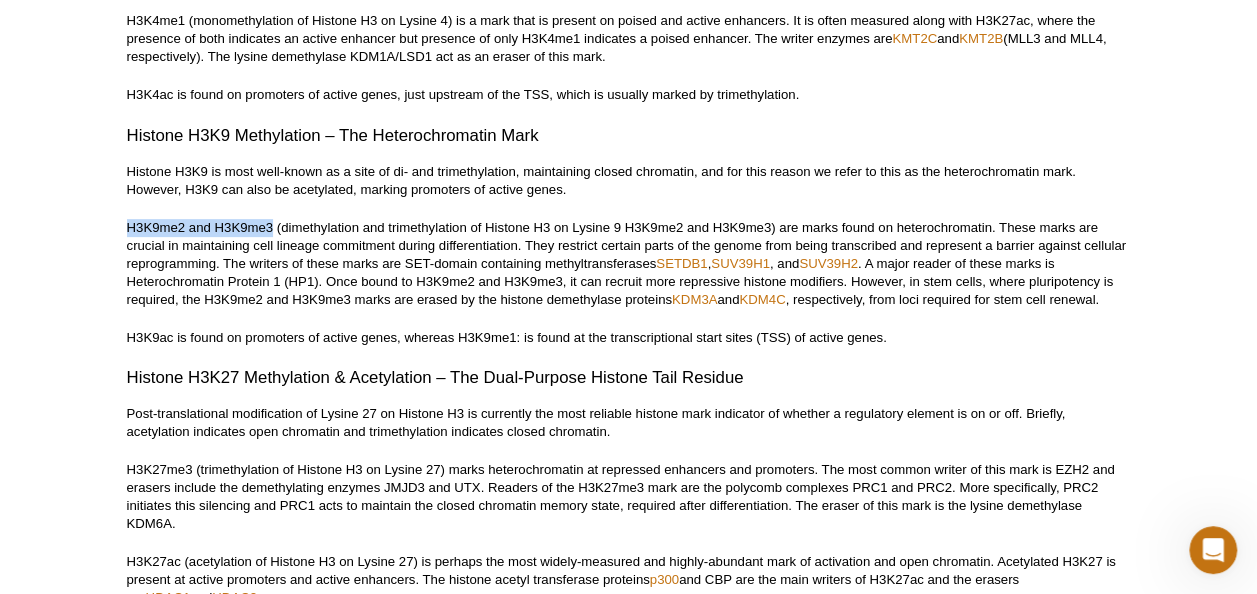 drag, startPoint x: 272, startPoint y: 234, endPoint x: 102, endPoint y: 232, distance: 170.01176 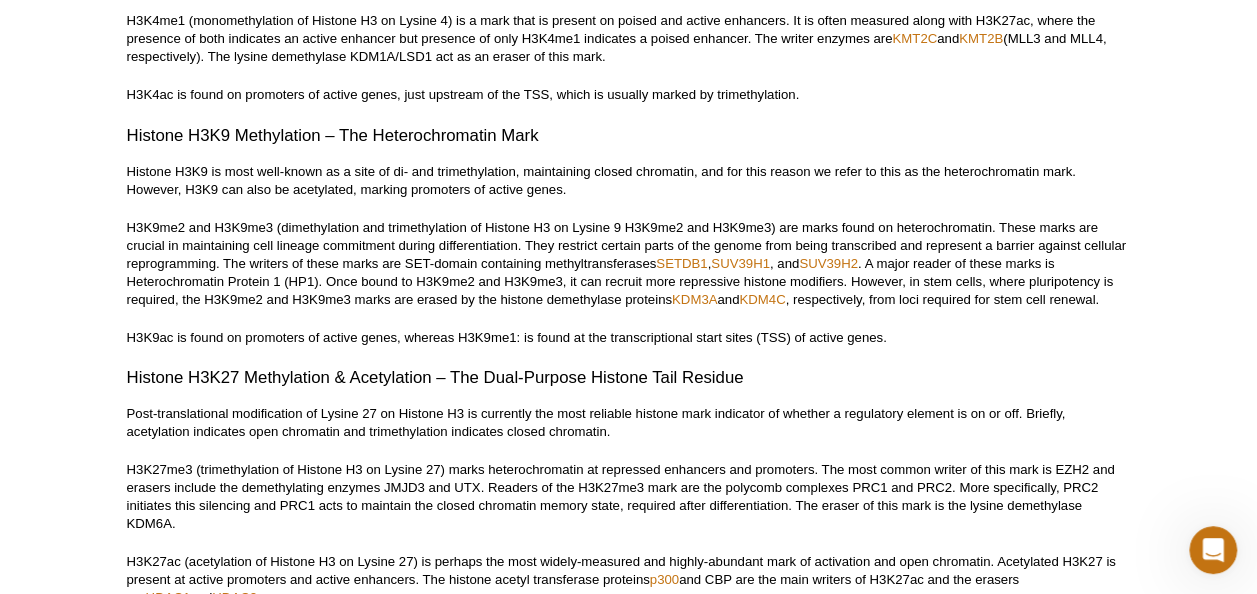 click on "Histone H3K9 is most well-known as a site of di- and trimethylation, maintaining closed chromatin, and for this reason we refer to this as the heterochromatin mark. However, H3K9 can also be acetylated, marking promoters of active genes." at bounding box center [629, 181] 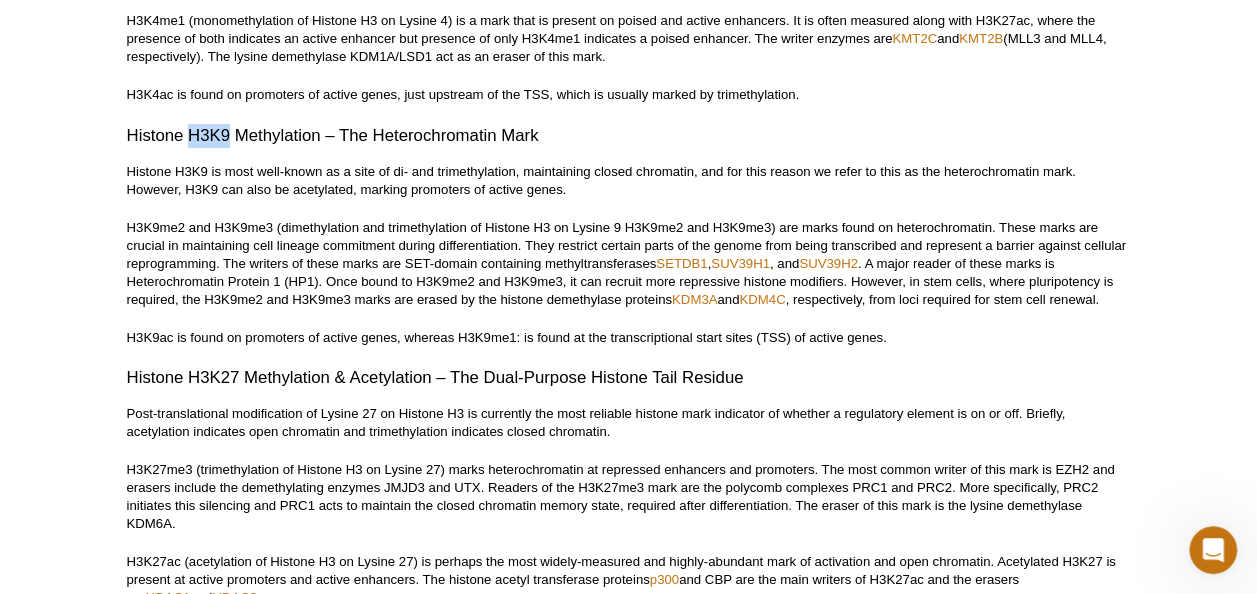 drag, startPoint x: 228, startPoint y: 139, endPoint x: 187, endPoint y: 144, distance: 41.303753 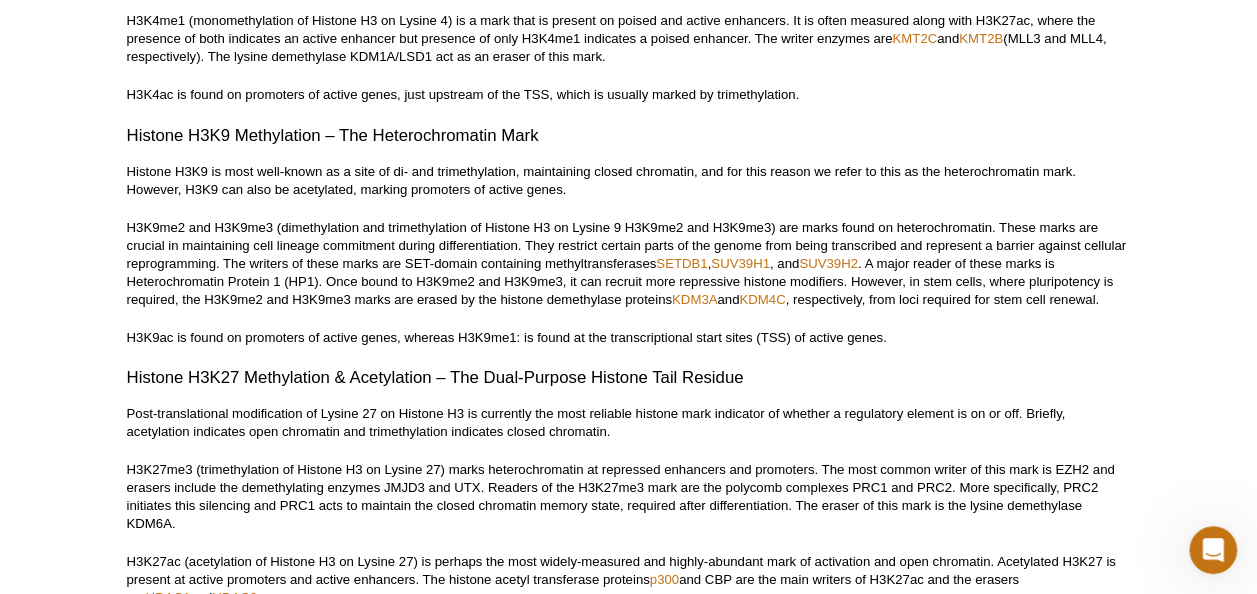 drag, startPoint x: 228, startPoint y: 142, endPoint x: 204, endPoint y: 98, distance: 50.119858 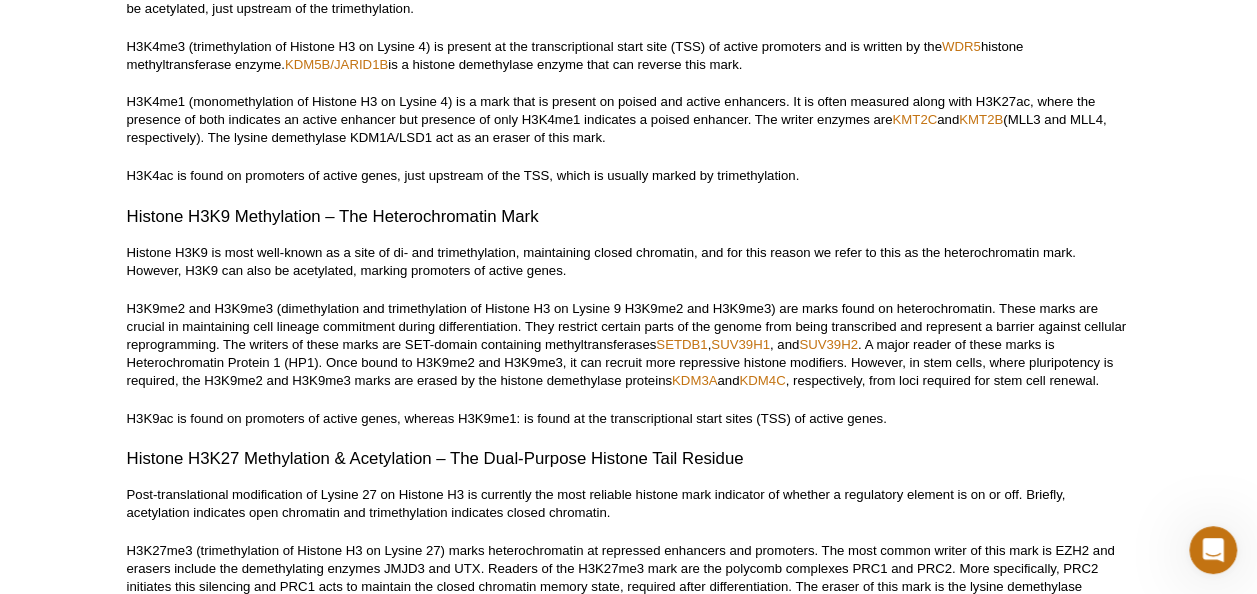 scroll, scrollTop: 3964, scrollLeft: 0, axis: vertical 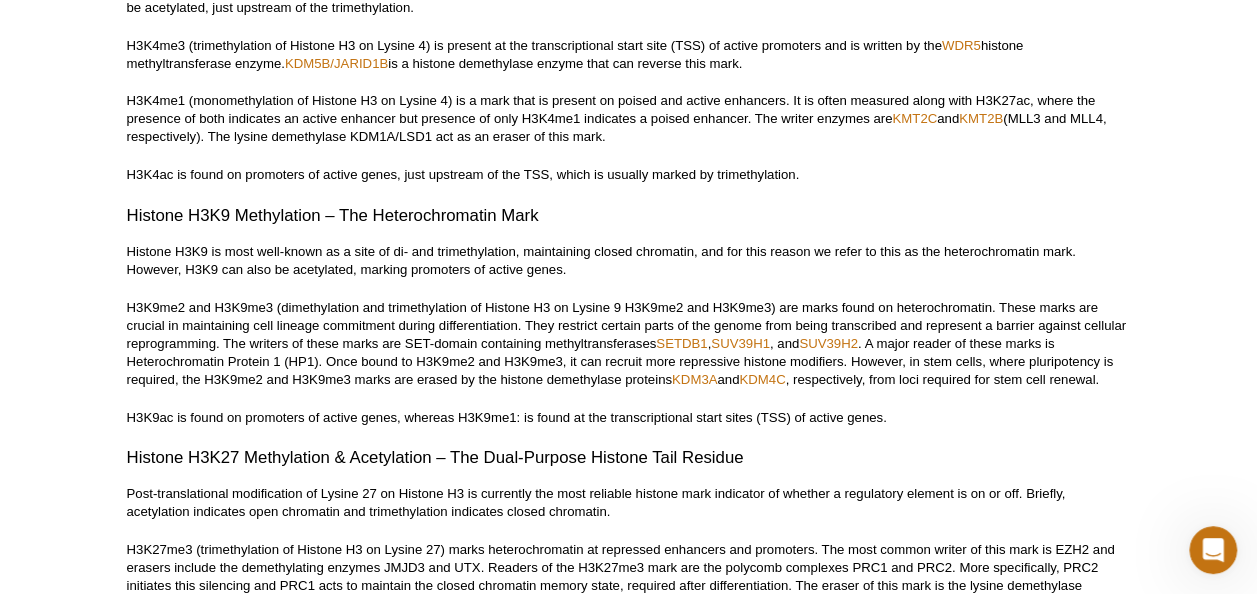 click on "Histone H3K9 Methylation – The Heterochromatin Mark" at bounding box center [629, 216] 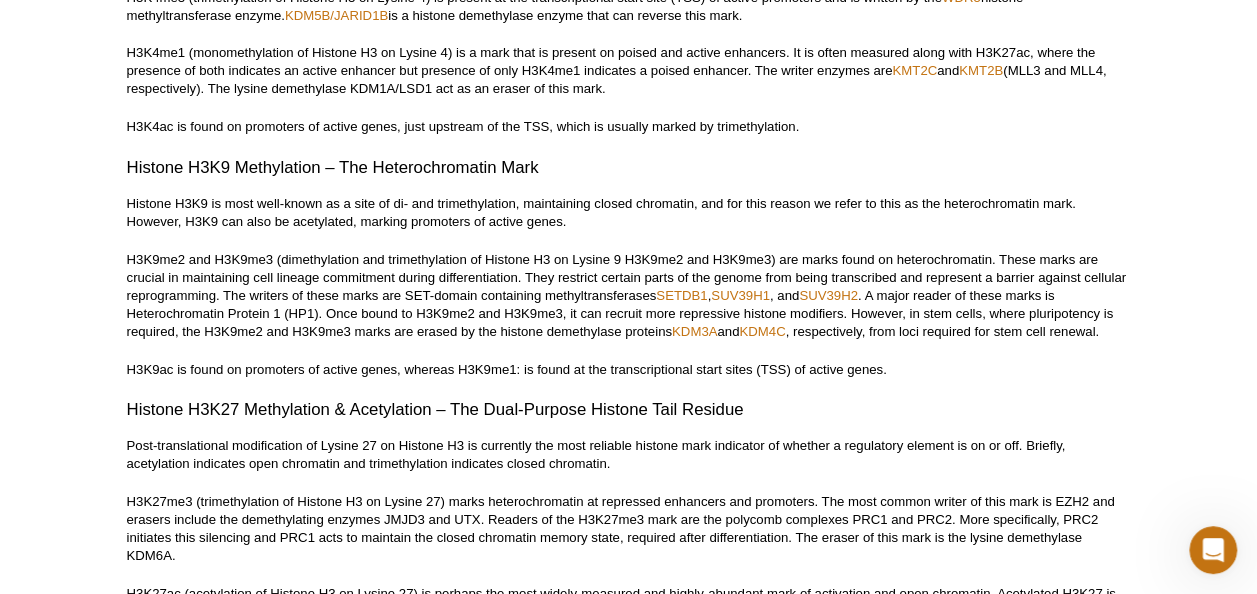 scroll, scrollTop: 4044, scrollLeft: 0, axis: vertical 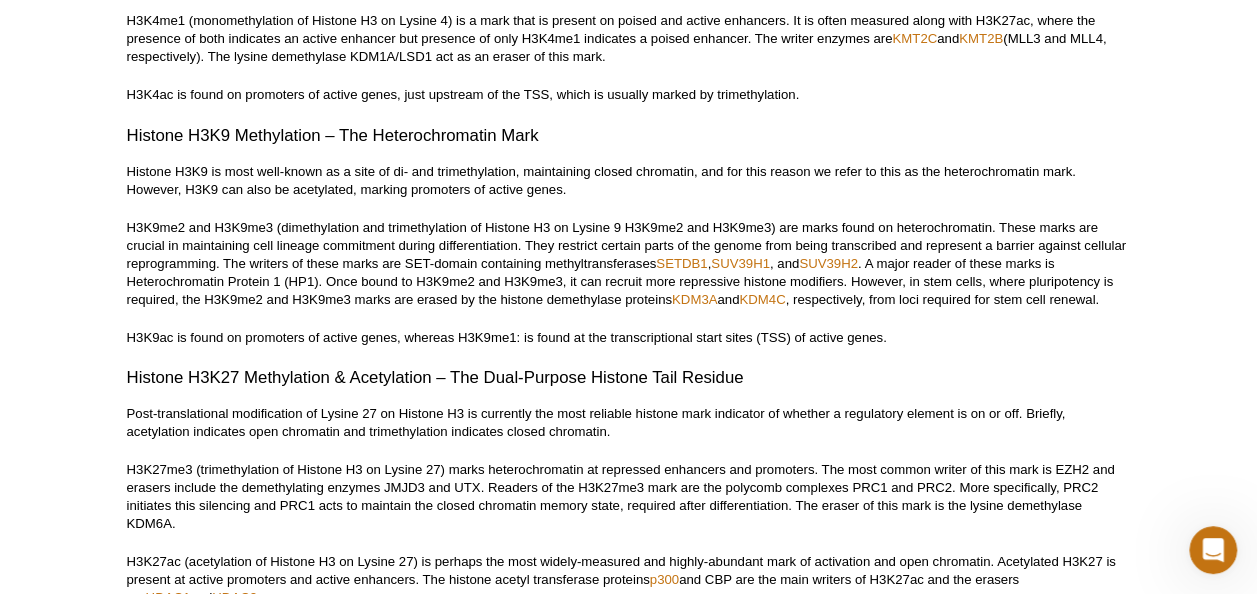 click on "H3K9me2 and H3K9me3 (dimethylation and trimethylation of Histone H3 on Lysine 9 H3K9me2 and H3K9me3) are marks found on heterochromatin. These marks are crucial in maintaining cell lineage commitment during differentiation. They restrict certain parts of the genome from being transcribed and represent a barrier against cellular reprogramming. The writers of these marks are SET-domain containing methyltransferases  SETDB1 ,  SUV39H1 , and  SUV39H2 . A major reader of these marks is Heterochromatin Protein 1 (HP1). Once bound to H3K9me2 and H3K9me3, it can recruit more repressive histone modifiers. However, in stem cells, where pluripotency is required, the H3K9me2 and H3K9me3 marks are erased by the histone demethylase proteins  KDM3A  and  KDM4C , respectively, from loci required for stem cell renewal." at bounding box center [629, 264] 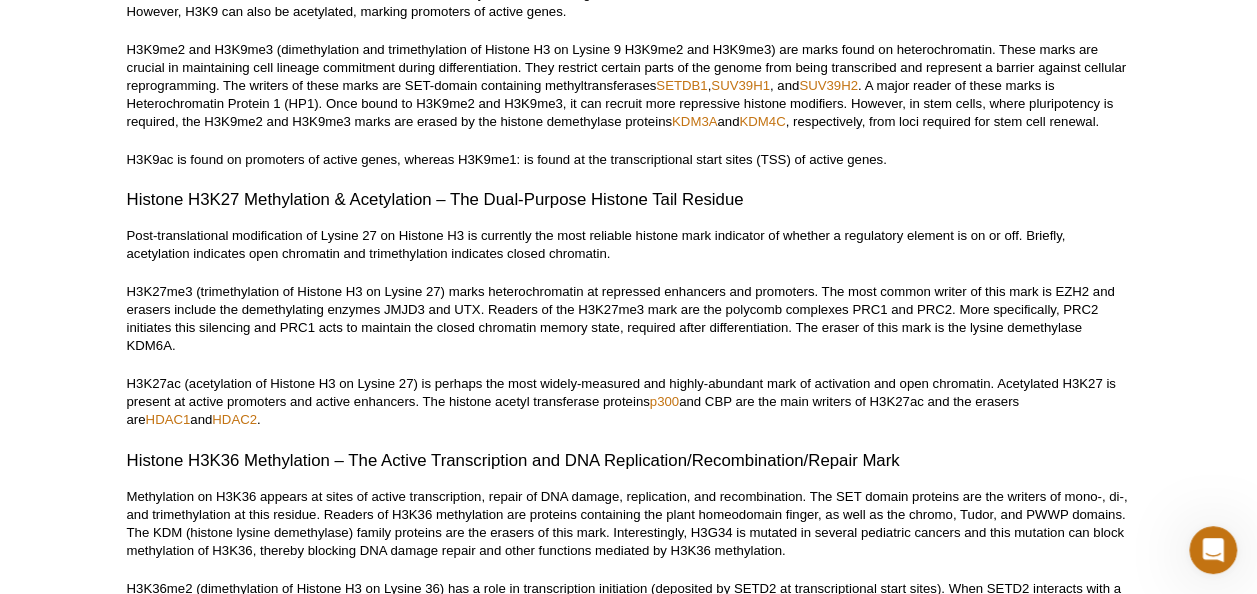 scroll, scrollTop: 4244, scrollLeft: 0, axis: vertical 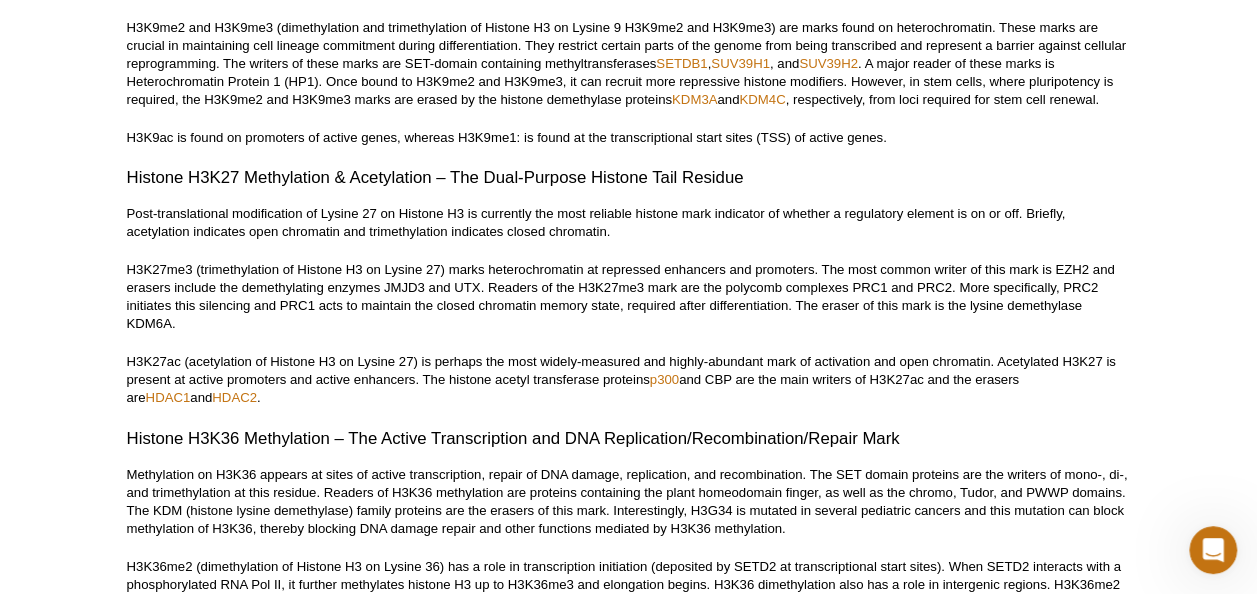click on "« Back to Resources Home Page
Epigenetics 101: Complete Guide to Understanding Epigenetics
By [FIRST] [LAST], Ph.D.
Table of Contents:
What is Epigenetics?
History of Epigenetics
Types of Epigenetic Modifications
DNA Methylation & Methylation Variants
Histone Tail Modifications
Reading, Writing, and Erasing Histone Modifications
RNA Methylation & Other RNA Modifications
Non-Coding RNAs & Epigenetics
Applications of Epigenetics Research
Summary
This article provides an introduction to the world of epigenetics, covers the history of this field in biology, discusses the factors and players that play a role in this process, and highlights which biological processes are influenced by epigenetic mechanisms.
What is Epigenetics?
[FIRST] [LAST] in 1942 epi- genetics" at bounding box center [629, 1458] 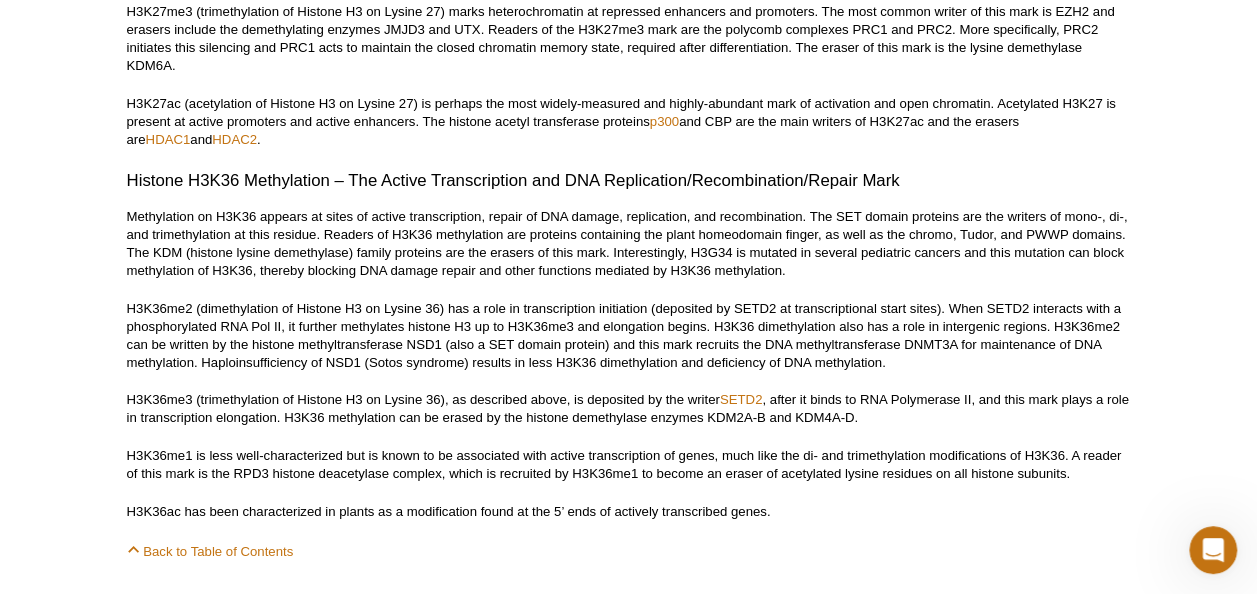 scroll, scrollTop: 4604, scrollLeft: 0, axis: vertical 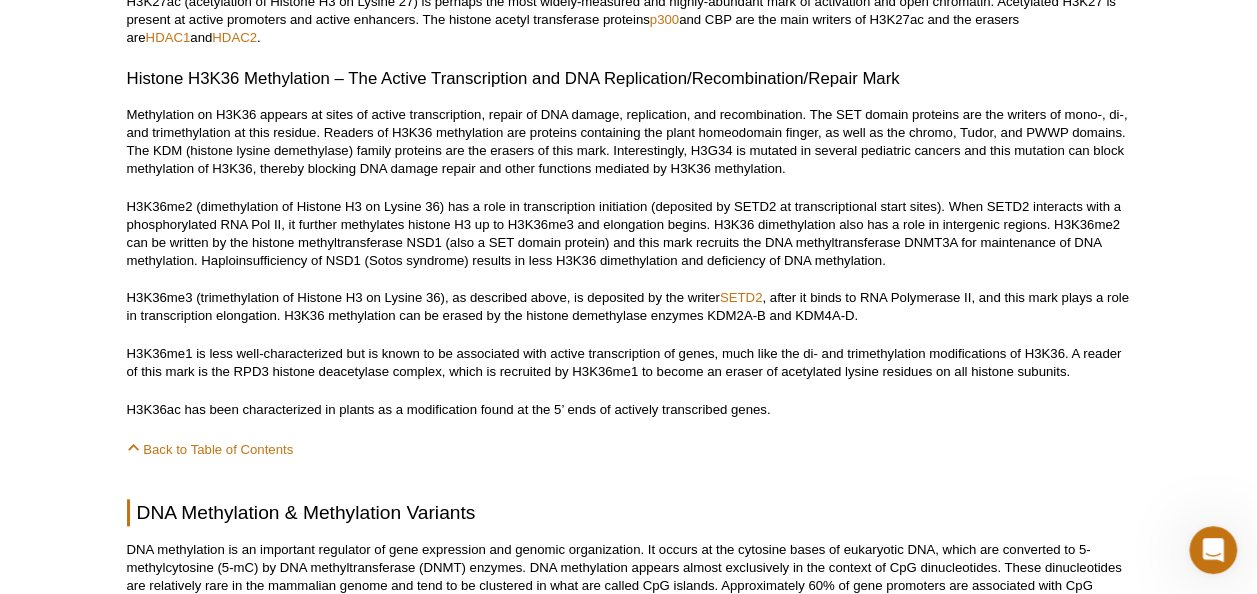 drag, startPoint x: 431, startPoint y: 194, endPoint x: 682, endPoint y: 238, distance: 254.8274 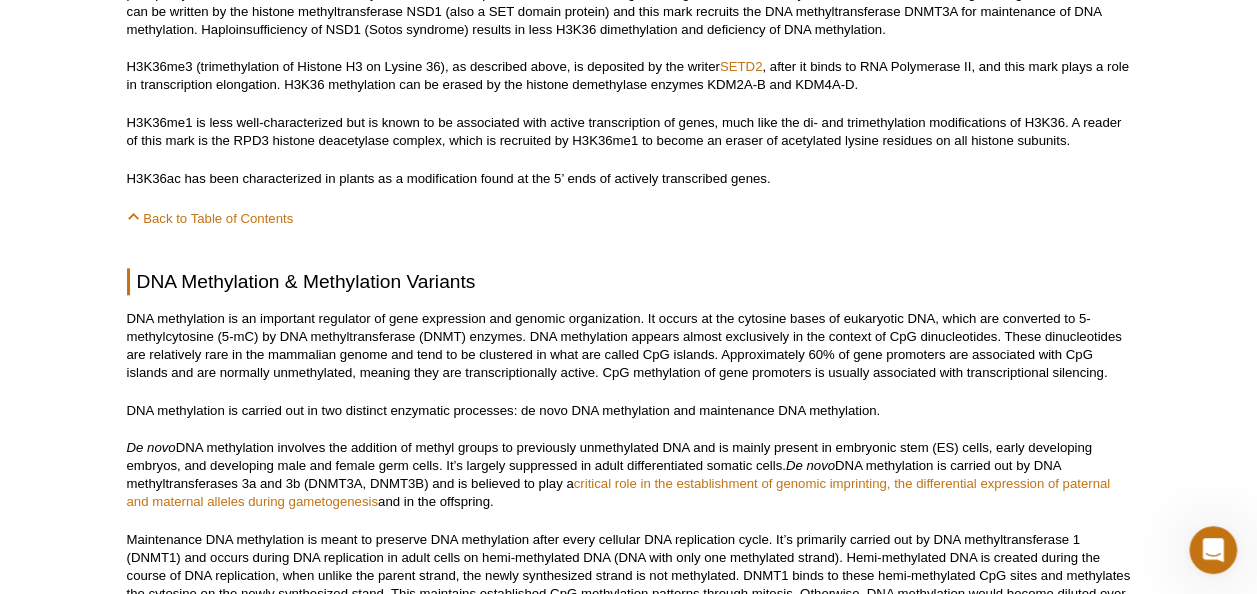 scroll, scrollTop: 4964, scrollLeft: 0, axis: vertical 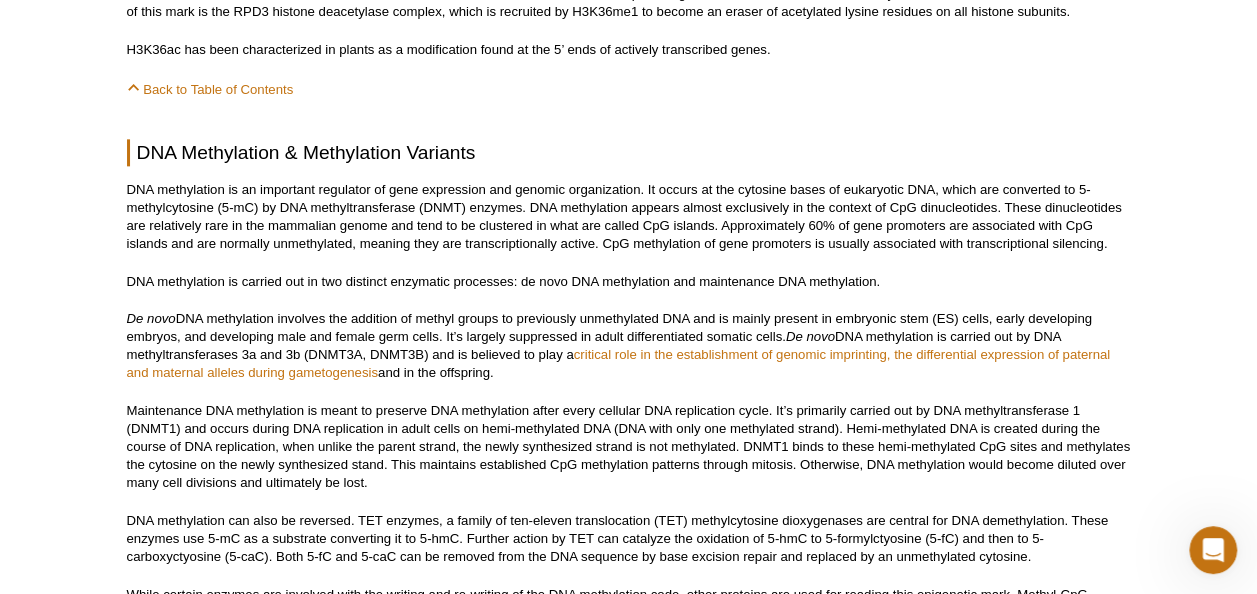 click on "DNA methylation is carried out in two distinct enzymatic processes: de novo DNA methylation and maintenance DNA methylation." at bounding box center (629, 282) 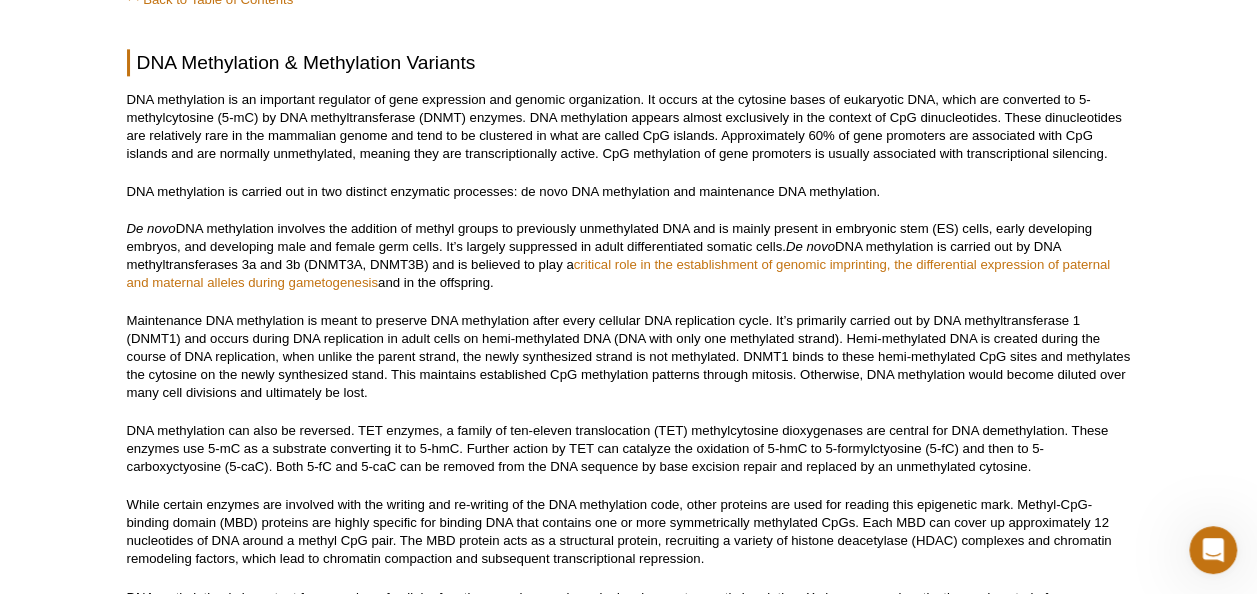 scroll, scrollTop: 5084, scrollLeft: 0, axis: vertical 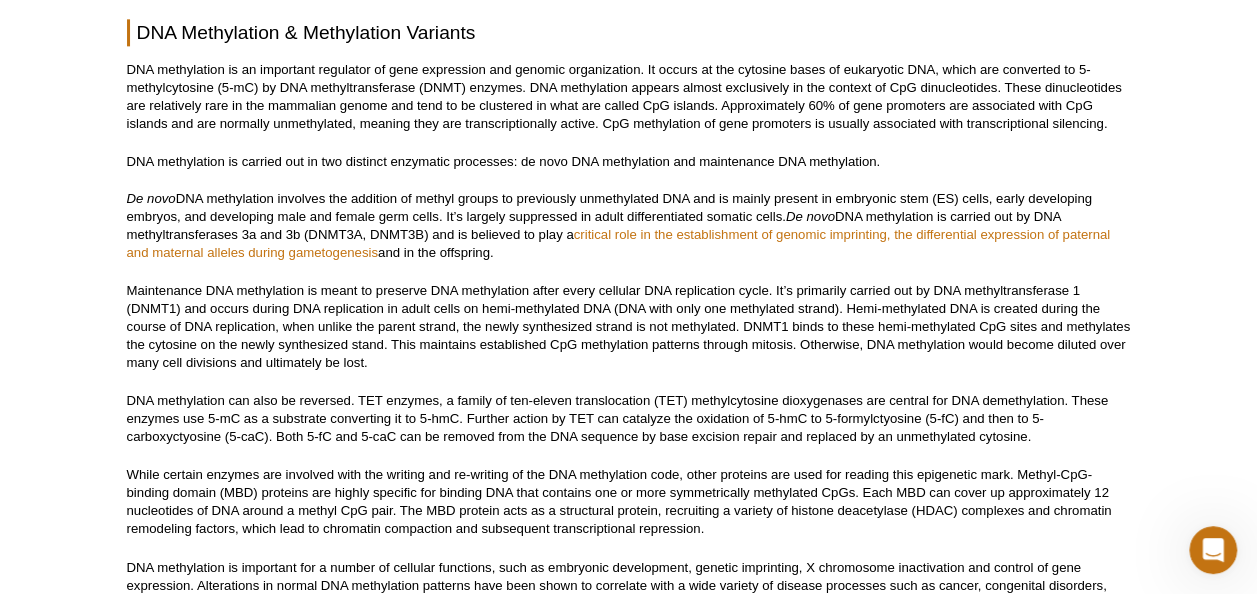 click on "DNA methylation is carried out in two distinct enzymatic processes: de novo DNA methylation and maintenance DNA methylation." at bounding box center [629, 162] 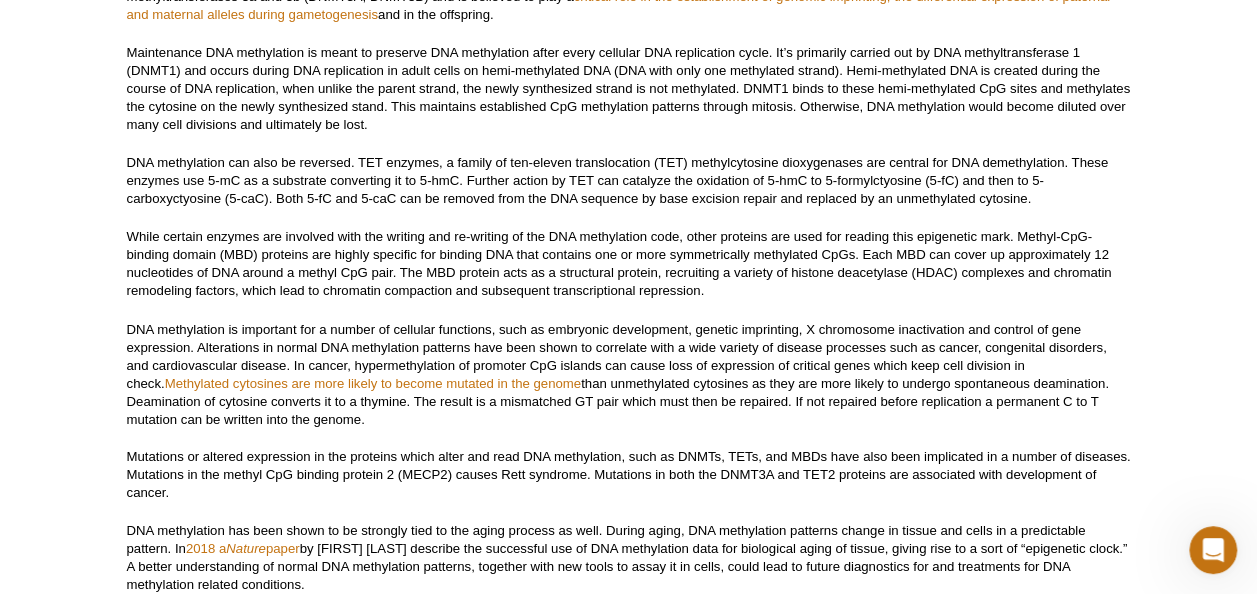 scroll, scrollTop: 5324, scrollLeft: 0, axis: vertical 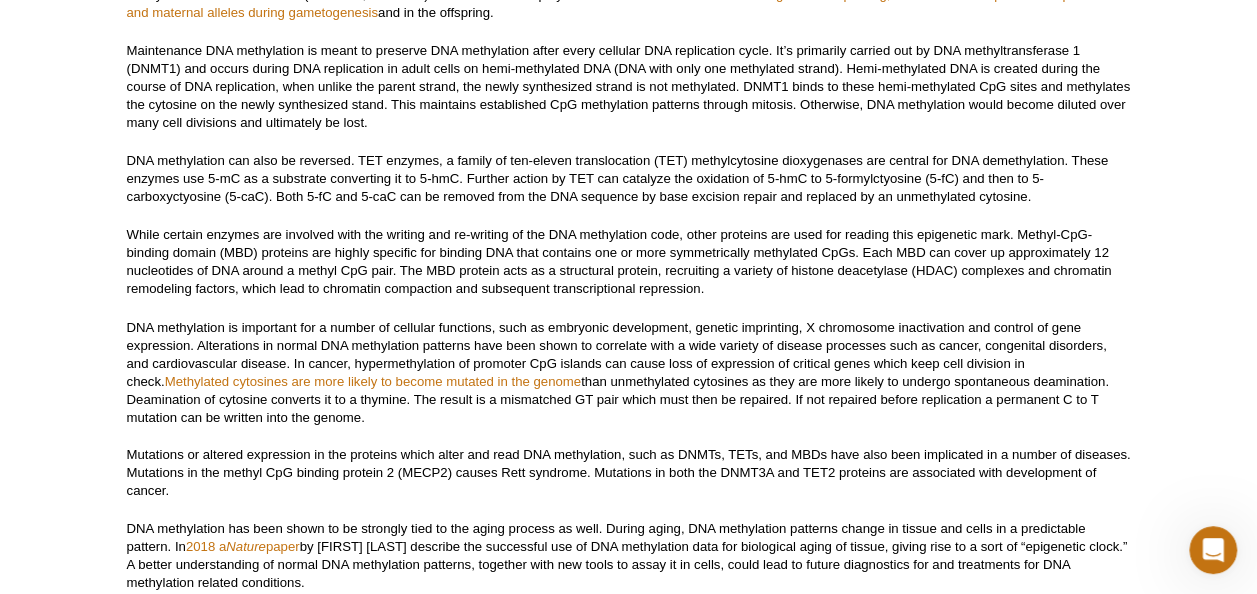 click on "« Back to Resources Home Page
Epigenetics 101: Complete Guide to Understanding Epigenetics
By [FIRST] [LAST], Ph.D.
Table of Contents:
What is Epigenetics?
History of Epigenetics
Types of Epigenetic Modifications
DNA Methylation & Methylation Variants
Histone Tail Modifications
Reading, Writing, and Erasing Histone Modifications
RNA Methylation & Other RNA Modifications
Non-Coding RNAs & Epigenetics
Applications of Epigenetics Research
Summary
This article provides an introduction to the world of epigenetics, covers the history of this field in biology, discusses the factors and players that play a role in this process, and highlights which biological processes are influenced by epigenetic mechanisms.
What is Epigenetics?
[FIRST] [LAST] in 1942 epi- genetics" at bounding box center [629, 378] 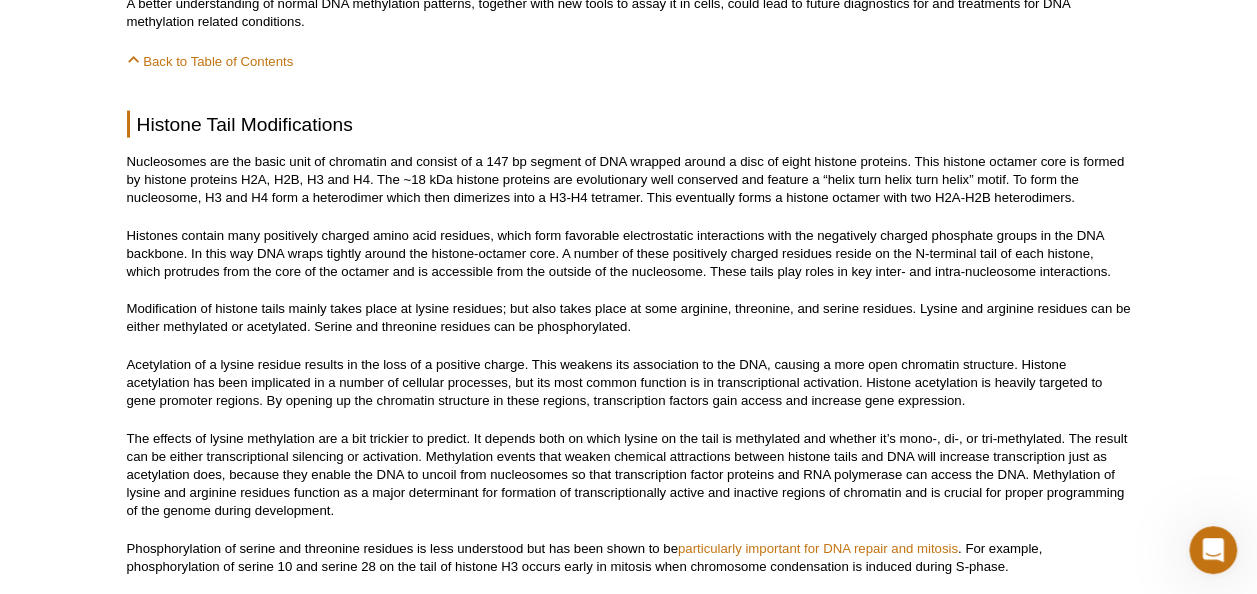 scroll, scrollTop: 6004, scrollLeft: 0, axis: vertical 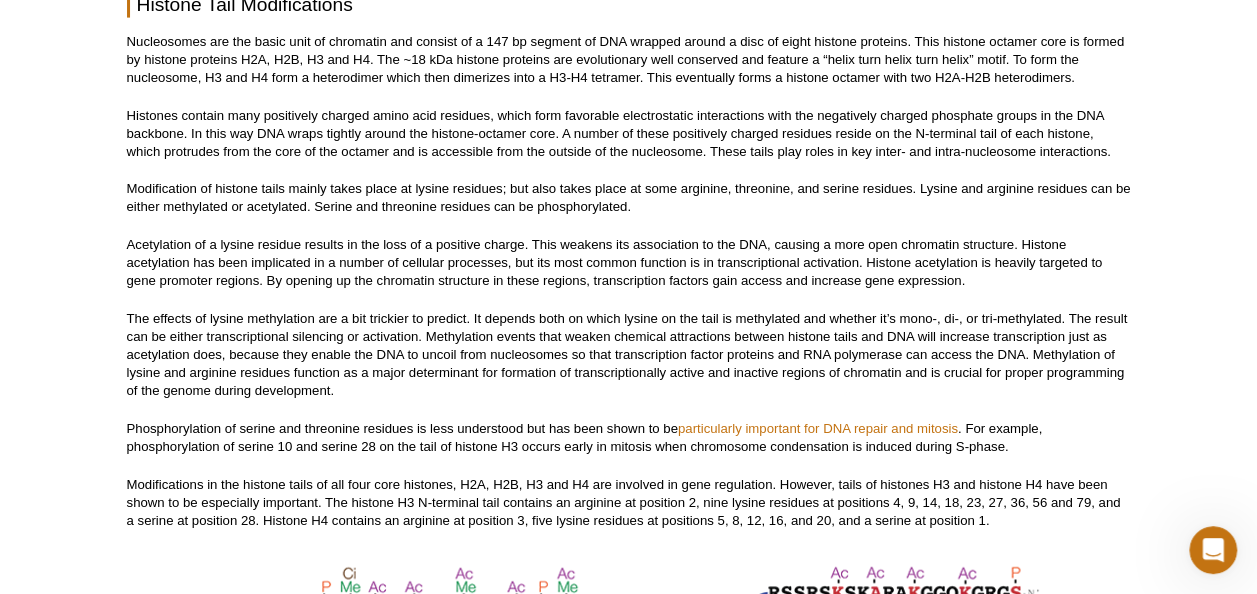click on "Histones contain many positively charged amino acid residues, which form favorable electrostatic interactions with the negatively charged phosphate groups in the DNA backbone. In this way DNA wraps tightly around the histone-octamer core. A number of these positively charged residues reside on the N-terminal tail of each histone, which protrudes from the core of the octamer and is accessible from the outside of the nucleosome. These tails play roles in key inter- and intra-nucleosome interactions." at bounding box center [629, 134] 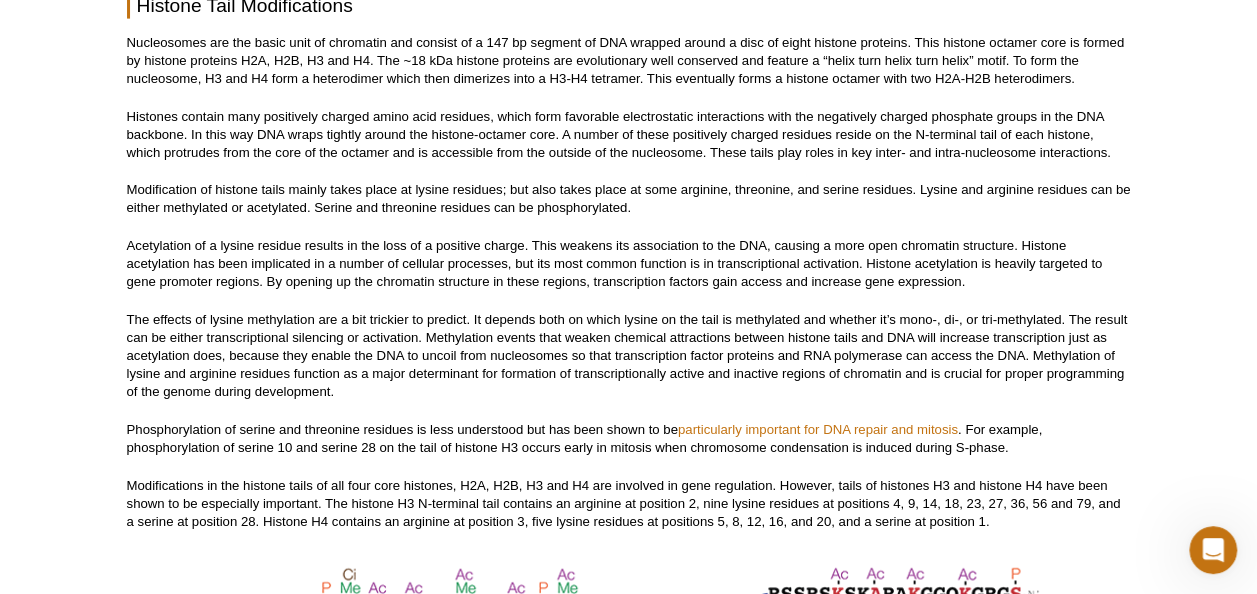scroll, scrollTop: 6004, scrollLeft: 0, axis: vertical 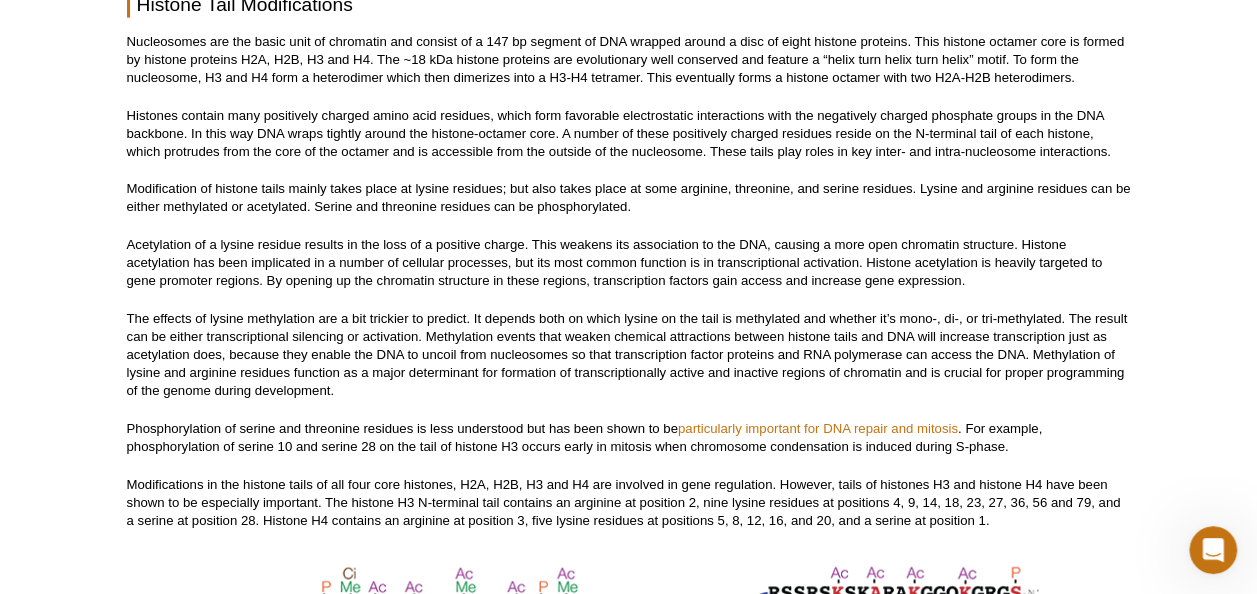 click at bounding box center (629, 687) 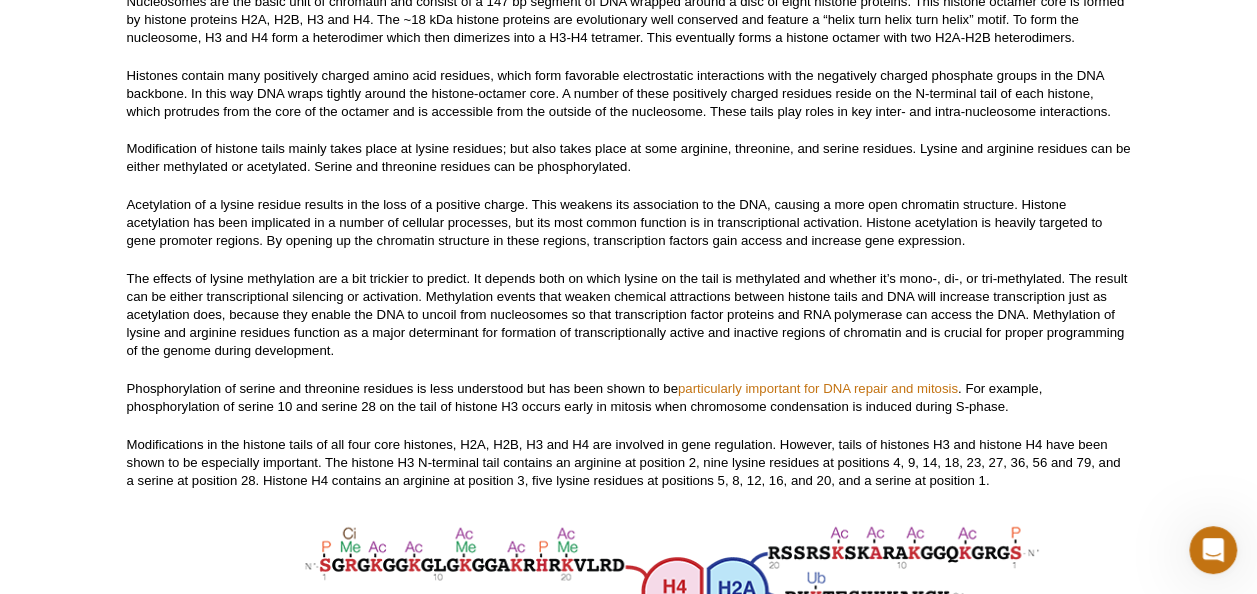 scroll, scrollTop: 6204, scrollLeft: 0, axis: vertical 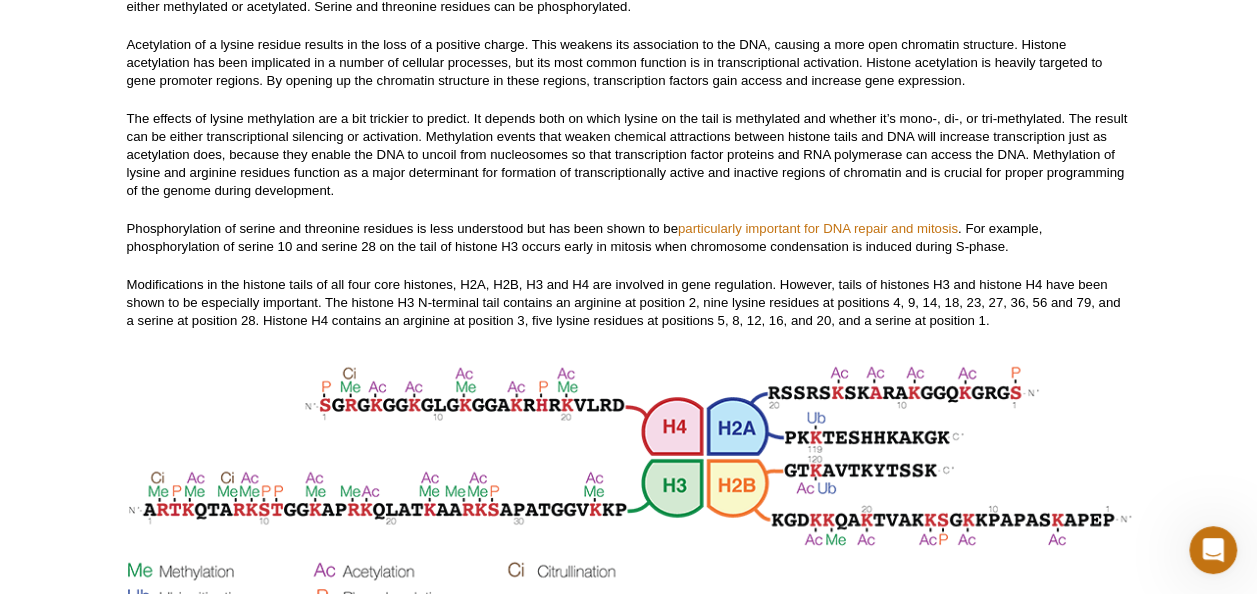 click on "Modifications in the histone tails of all four core histones, H2A, H2B, H3 and H4 are involved in gene regulation. However, tails of histones H3 and histone H4 have been shown to be especially important. The histone H3 N-terminal tail contains an arginine at position 2, nine lysine residues at positions 4, 9, 14, 18, 23, 27, 36, 56 and 79, and a serine at position 28. Histone H4 contains an arginine at position 3, five lysine residues at positions 5, 8, 12, 16, and 20, and a serine at position 1." at bounding box center (629, 303) 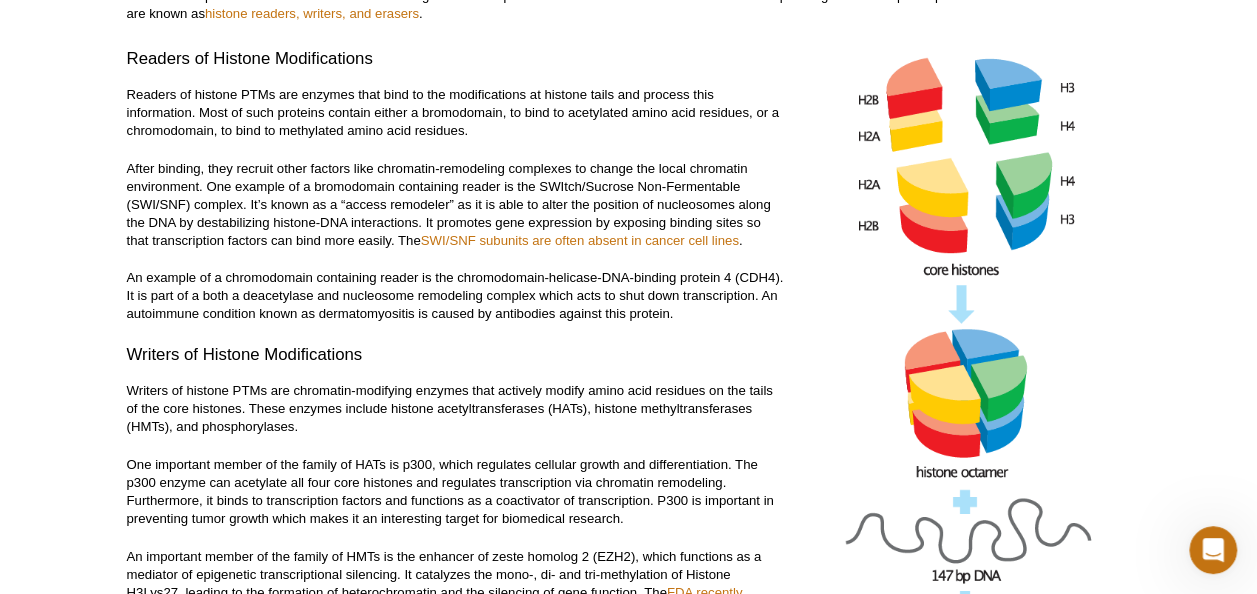 scroll, scrollTop: 6964, scrollLeft: 0, axis: vertical 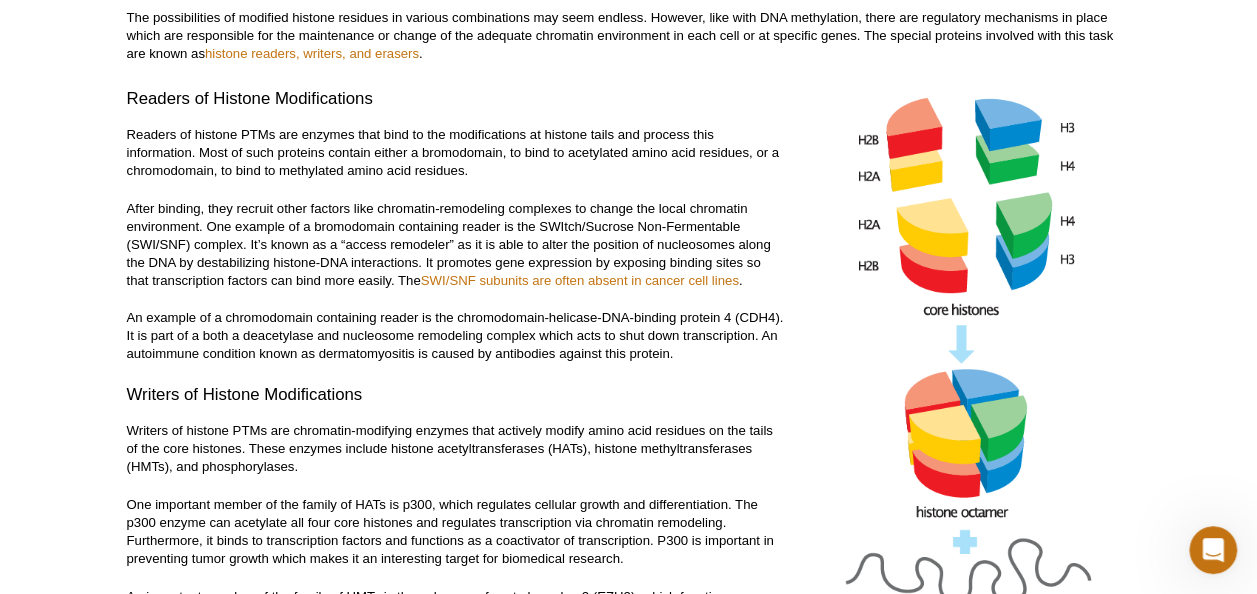click on "After binding, they recruit other factors like chromatin-remodeling complexes to change the local chromatin environment. One example of a bromodomain containing reader is the SWItch/Sucrose Non-Fermentable (SWI/SNF) complex. It’s known as a “access remodeler” as it is able to alter the position of nucleosomes along the DNA by destabilizing histone-DNA interactions. It promotes gene expression by exposing binding sites so that transcription factors can bind more easily. The  SWI/SNF subunits are often absent in cancer cell lines ." at bounding box center [456, 245] 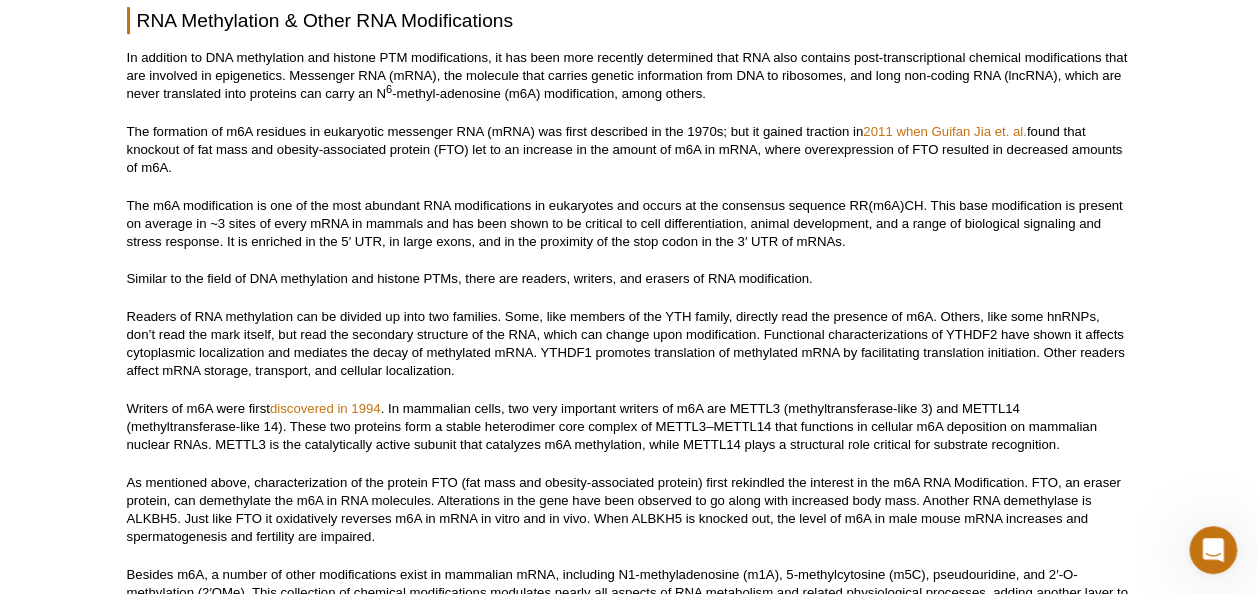 scroll, scrollTop: 8084, scrollLeft: 0, axis: vertical 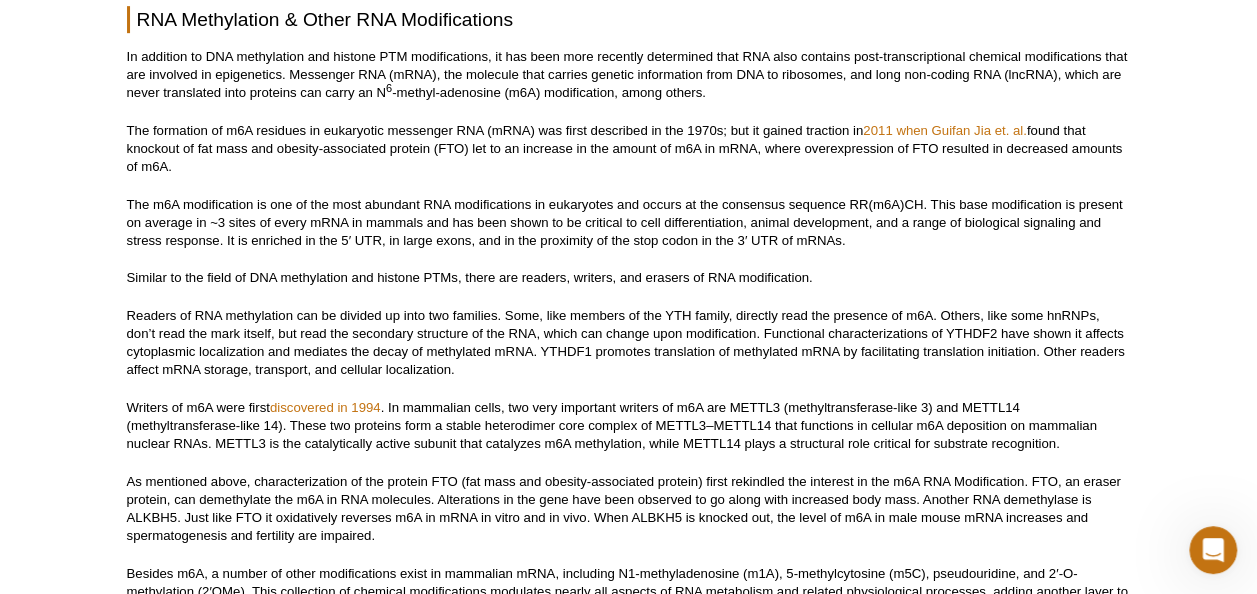 click on "The formation of m6A residues in eukaryotic messenger RNA (mRNA) was first described in the 1970s; but it gained traction in 2011 when Guifan Jia et. al. found that knockout of fat mass and obesity-associated protein (FTO) let to an increase in the amount of m6A in mRNA, where overexpression of FTO resulted in decreased amounts of m6A." at bounding box center [629, 149] 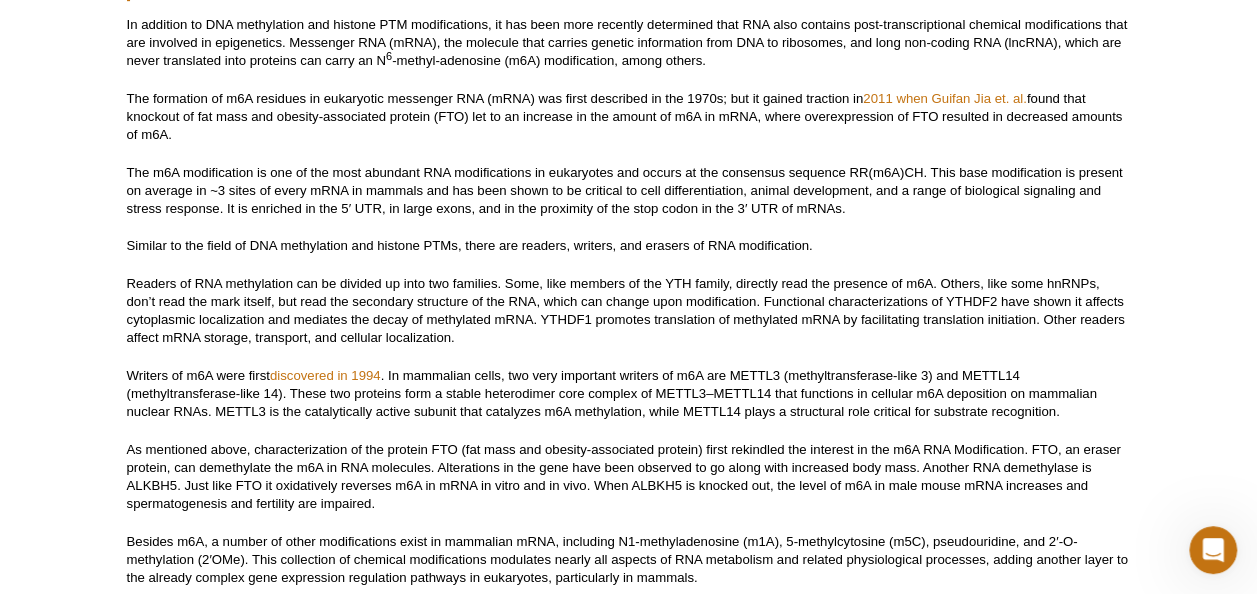 click on "Readers of RNA methylation can be divided up into two families. Some, like members of the YTH family, directly read the presence of m6A. Others, like some hnRNPs, don’t read the mark itself, but read the secondary structure of the RNA, which can change upon modification. Functional characterizations of YTHDF2 have shown it affects cytoplasmic localization and mediates the decay of methylated mRNA. YTHDF1 promotes translation of methylated mRNA by facilitating translation initiation. Other readers affect mRNA storage, transport, and cellular localization." at bounding box center (629, 311) 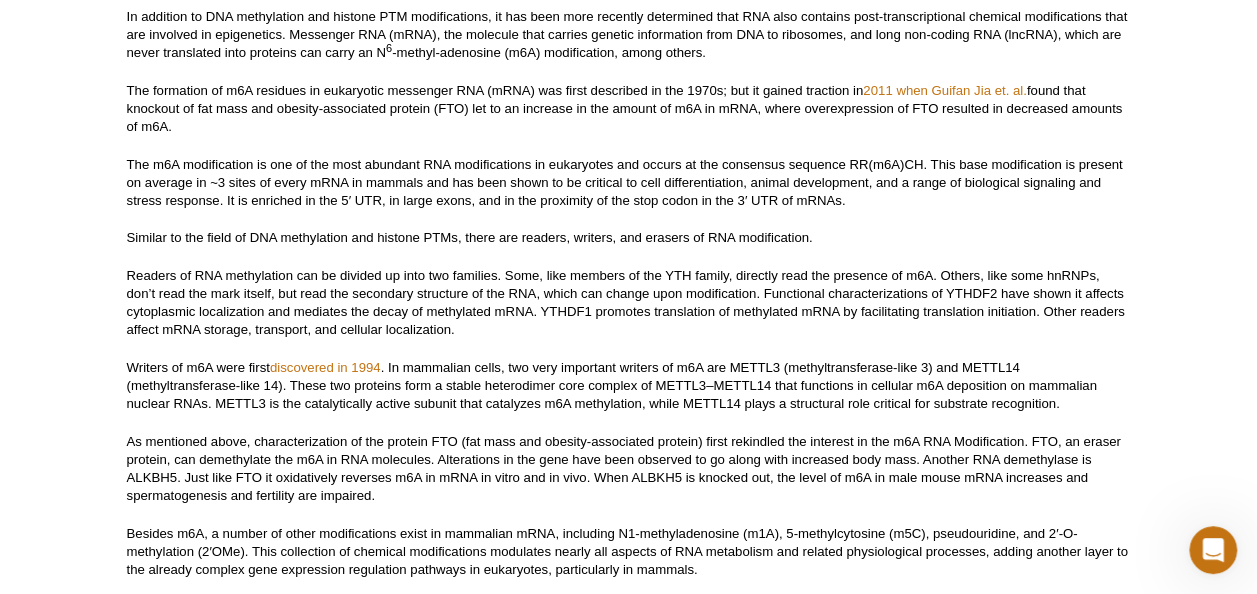 click on "The m6A modification is one of the most abundant RNA modifications in eukaryotes and occurs at the consensus sequence RR(m6A)CH. This base modification is present on average in ~3 sites of every mRNA in mammals and has been shown to be critical to cell differentiation, animal development, and a range of biological signaling and stress response. It is enriched in the 5′ UTR, in large exons, and in the proximity of the stop codon in the 3′ UTR of mRNAs." at bounding box center [629, 183] 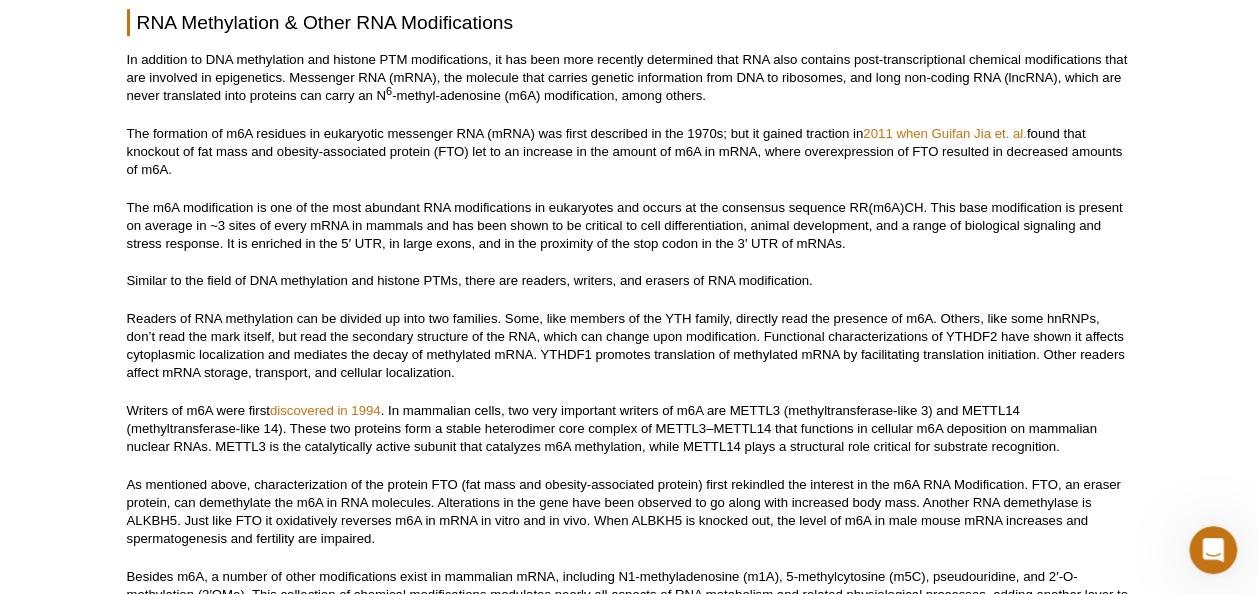 scroll, scrollTop: 8084, scrollLeft: 0, axis: vertical 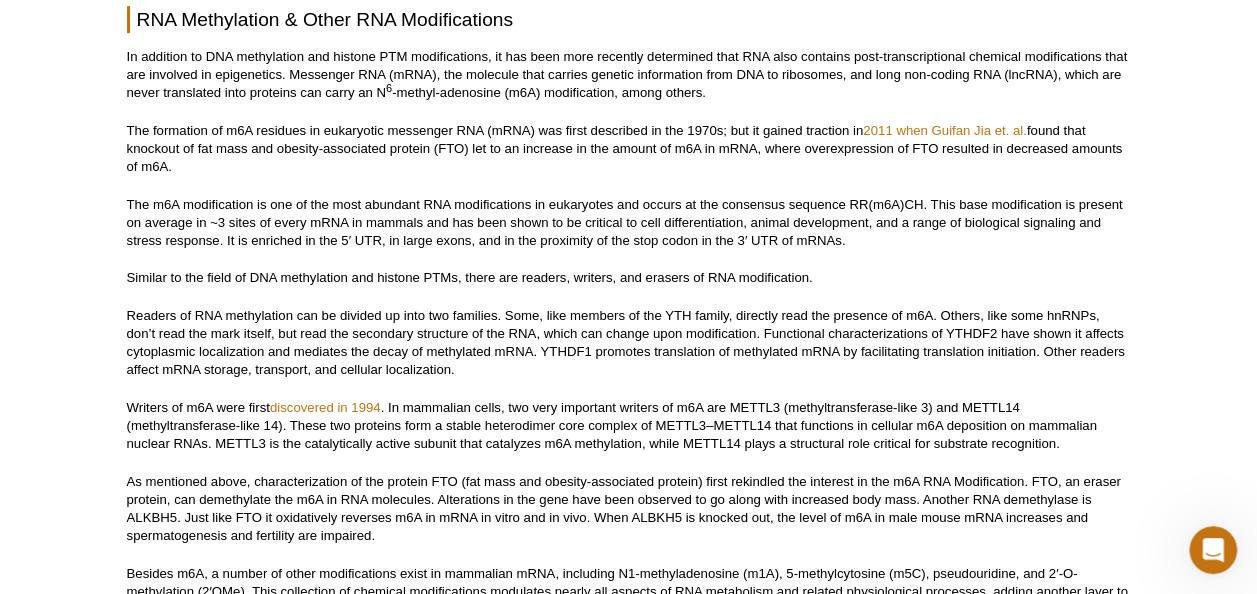 click on "Readers of RNA methylation can be divided up into two families. Some, like members of the YTH family, directly read the presence of m6A. Others, like some hnRNPs, don’t read the mark itself, but read the secondary structure of the RNA, which can change upon modification. Functional characterizations of YTHDF2 have shown it affects cytoplasmic localization and mediates the decay of methylated mRNA. YTHDF1 promotes translation of methylated mRNA by facilitating translation initiation. Other readers affect mRNA storage, transport, and cellular localization." at bounding box center (629, 343) 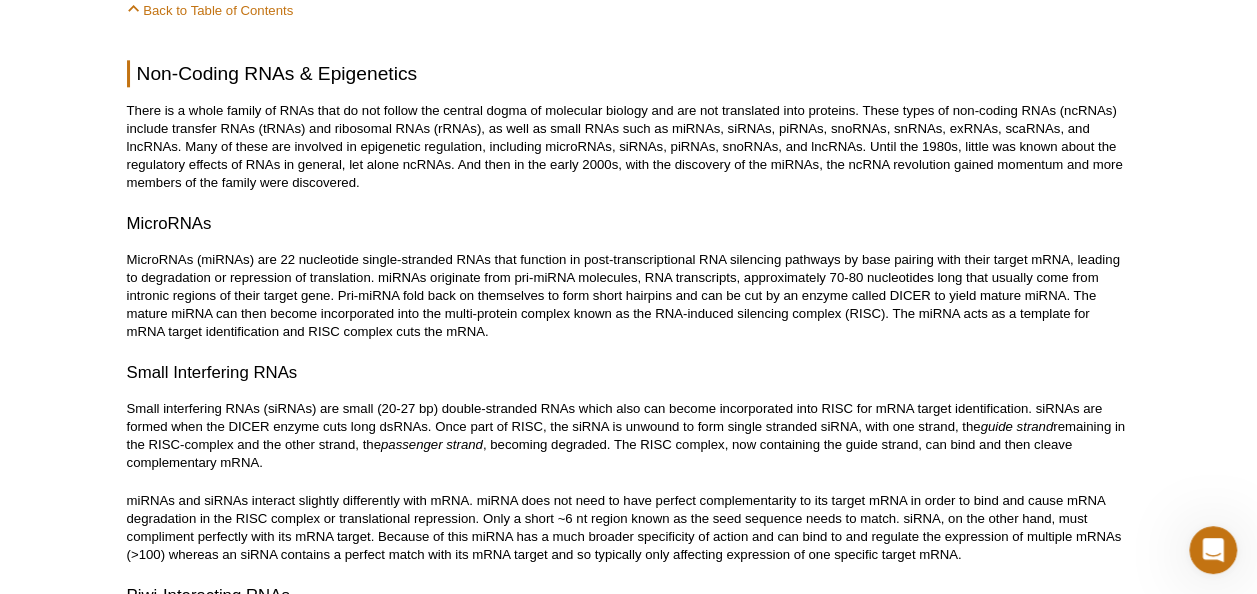 scroll, scrollTop: 8724, scrollLeft: 0, axis: vertical 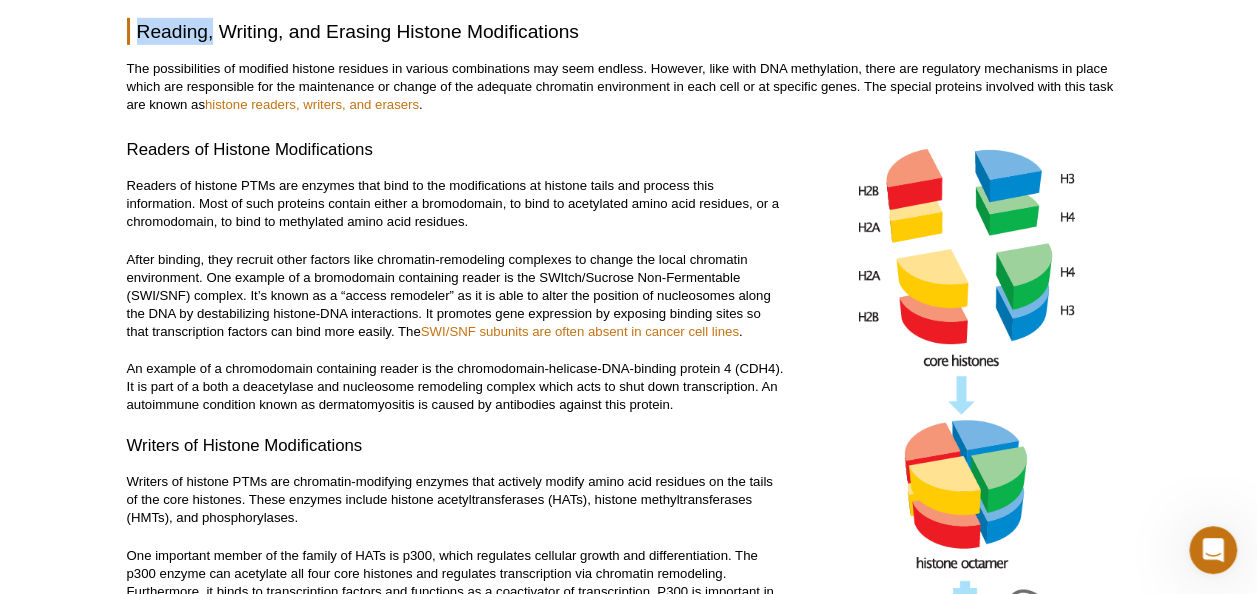 drag, startPoint x: 136, startPoint y: 39, endPoint x: 209, endPoint y: 44, distance: 73.171036 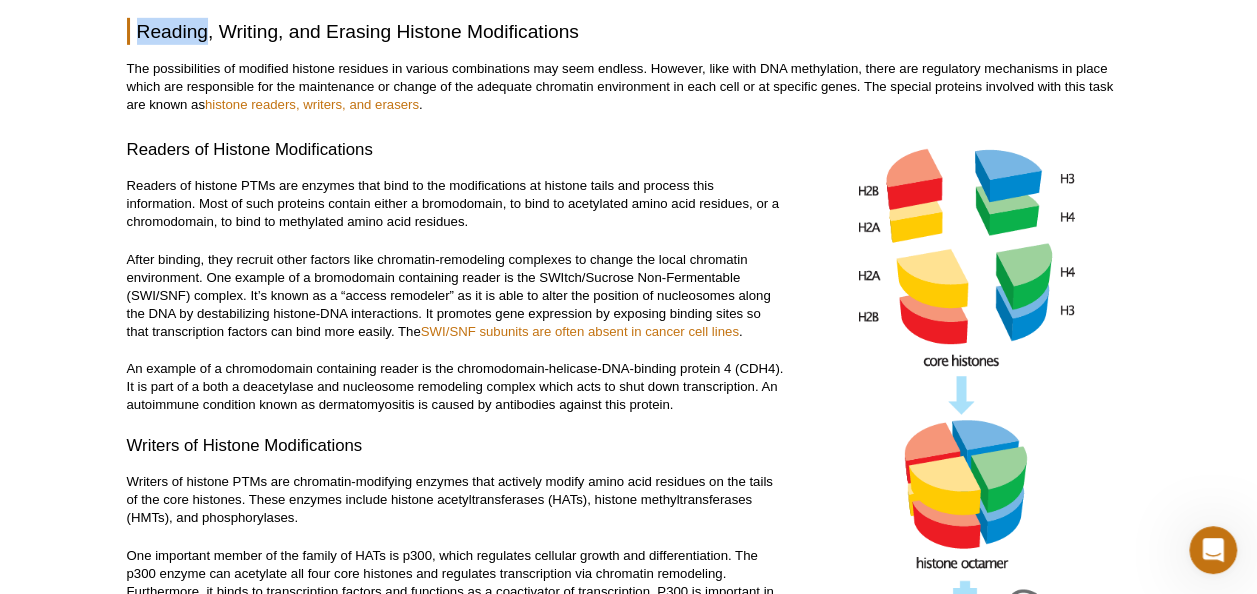 click on "Reading, Writing, and Erasing Histone Modifications" at bounding box center [629, 31] 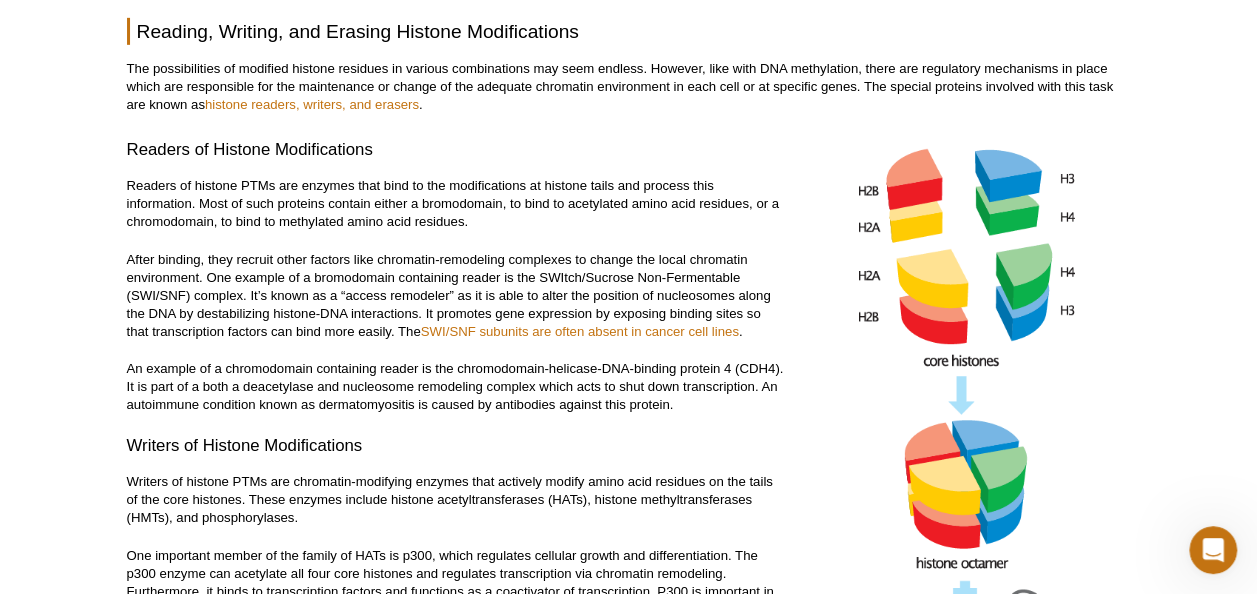 click on "Reading, Writing, and Erasing Histone Modifications" at bounding box center (629, 31) 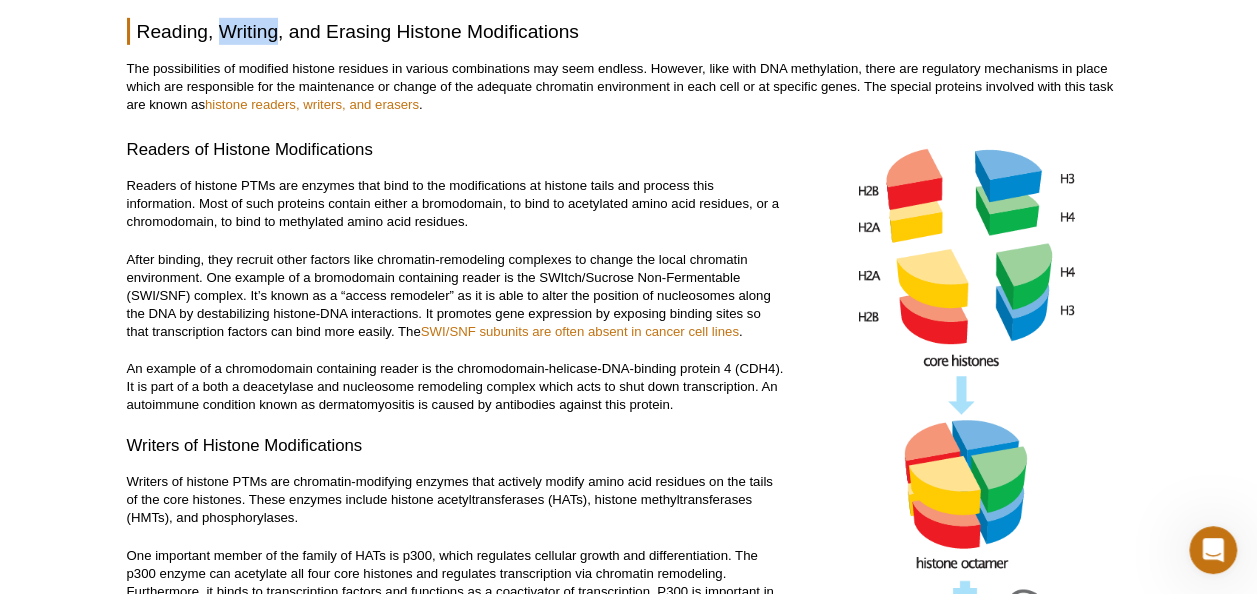 drag, startPoint x: 216, startPoint y: 39, endPoint x: 280, endPoint y: 34, distance: 64.195015 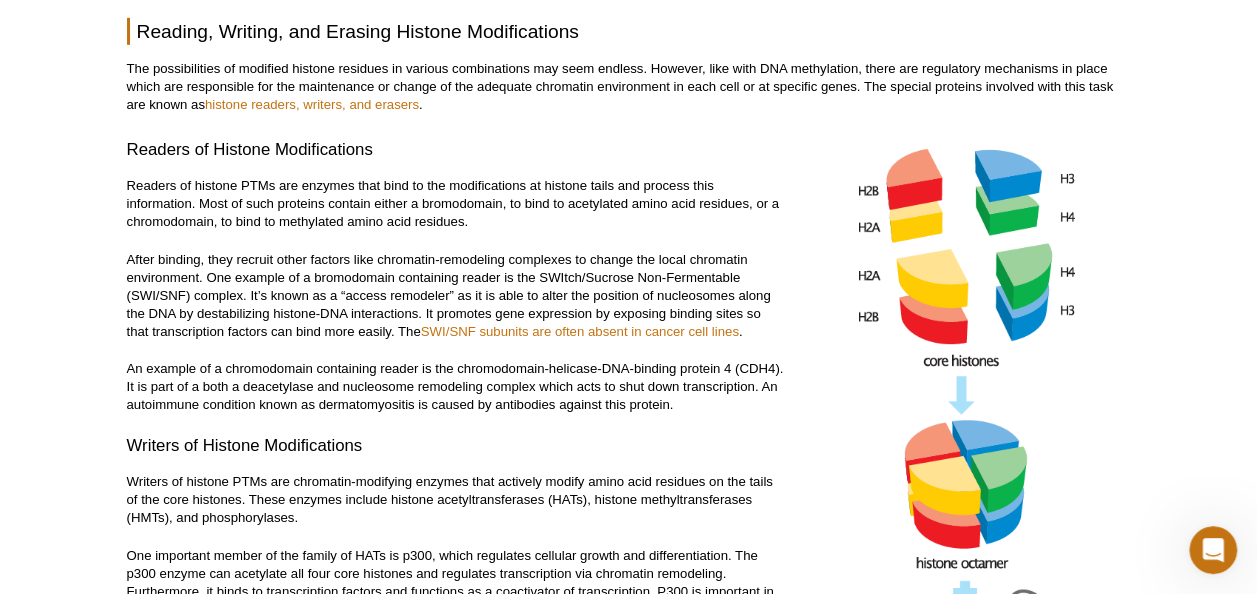 click on "Reading, Writing, and Erasing Histone Modifications" at bounding box center [629, 31] 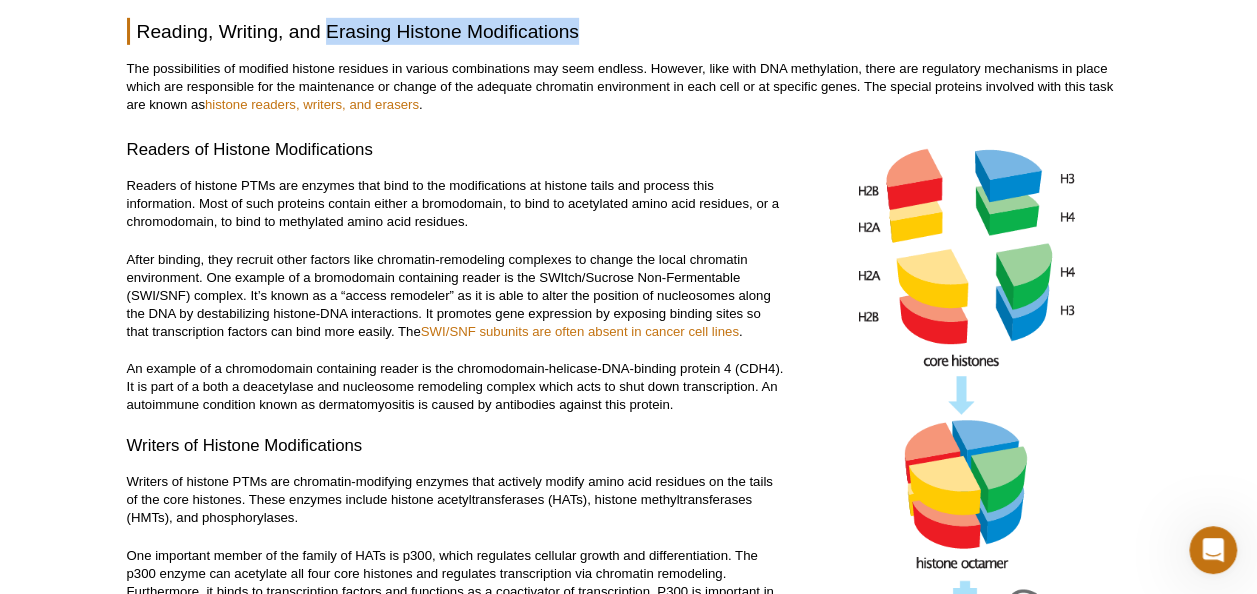 drag, startPoint x: 330, startPoint y: 42, endPoint x: 574, endPoint y: 39, distance: 244.01845 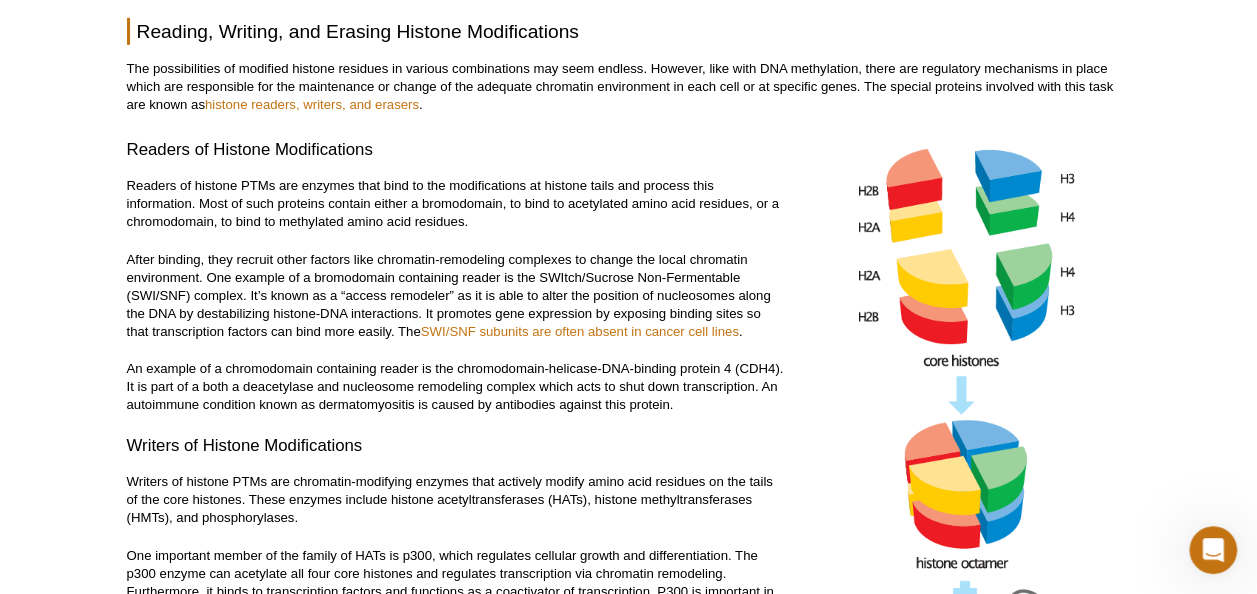 click on "Readers of histone PTMs are enzymes that bind to the modifications at histone tails and process this information. Most of such proteins contain either a bromodomain, to bind to acetylated amino acid residues, or a chromodomain, to bind to methylated amino acid residues." at bounding box center [456, 204] 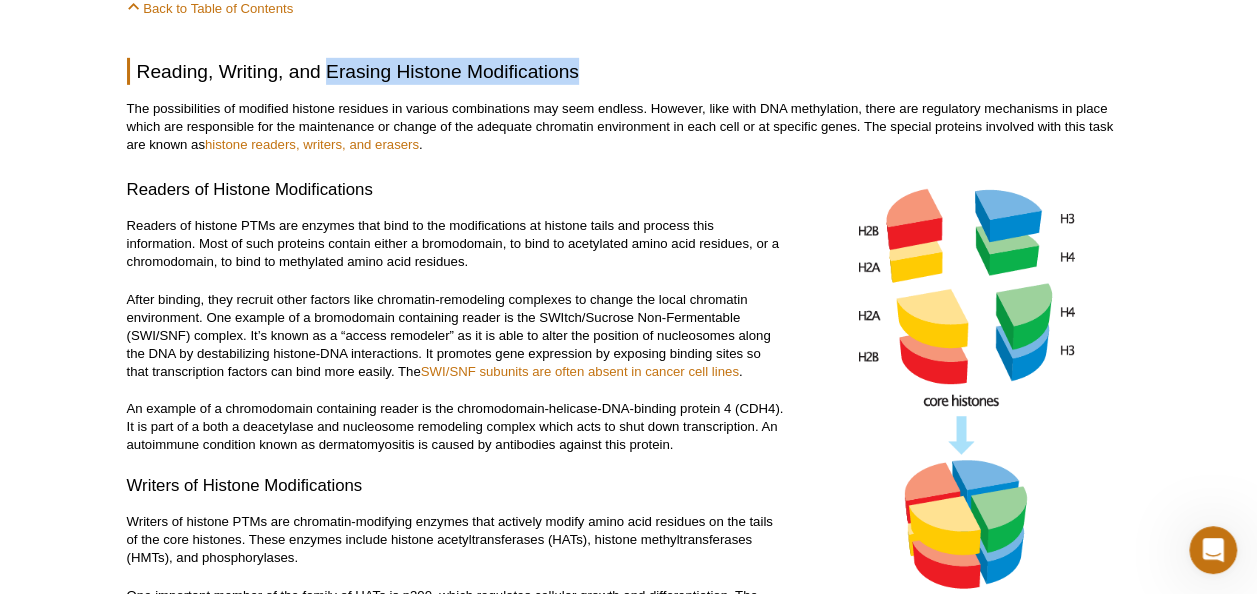 drag, startPoint x: 325, startPoint y: 80, endPoint x: 605, endPoint y: 75, distance: 280.04465 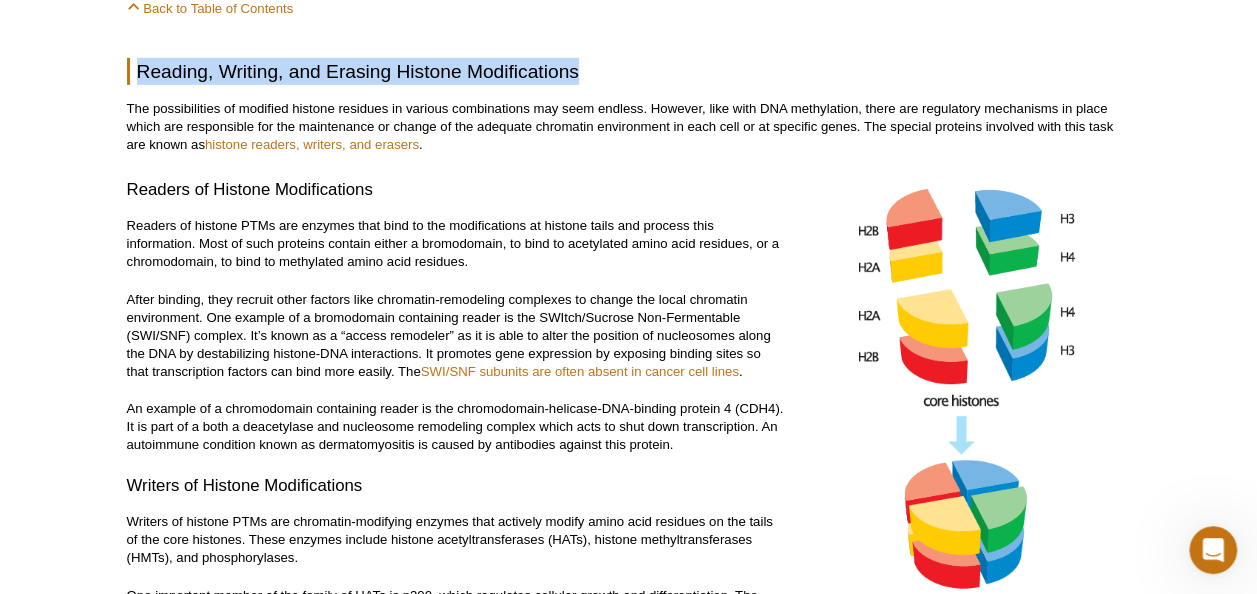 drag, startPoint x: 136, startPoint y: 72, endPoint x: 574, endPoint y: 69, distance: 438.01028 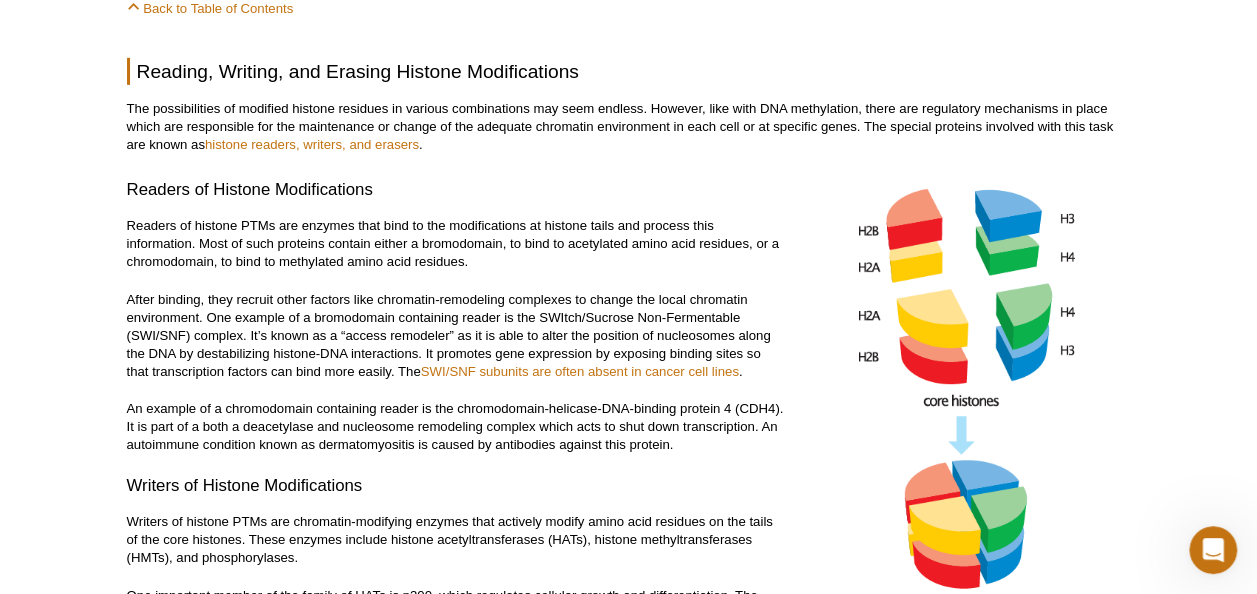 click on "Readers of Histone Modifications
Readers of histone PTMs are enzymes that bind to the modifications at histone tails and process this information. Most of such proteins contain either a bromodomain, to bind to acetylated amino acid residues, or a chromodomain, to bind to methylated amino acid residues.
After binding, they recruit other factors like chromatin-remodeling complexes to change the local chromatin environment. One example of a bromodomain containing reader is the SWItch/Sucrose Non-Fermentable (SWI/SNF) complex. It’s known as a “access remodeler” as it is able to alter the position of nucleosomes along the DNA by destabilizing histone-DNA interactions. It promotes gene expression by exposing binding sites so that transcription factors can bind more easily. The  SWI/SNF subunits are often absent in cancer cell lines .
Writers of Histone Modifications
FDA recently approved  an inhibitor of EZH2, called Tazverik, by Epizyme Therapeutics for the treatment of certain cancers." at bounding box center (456, 665) 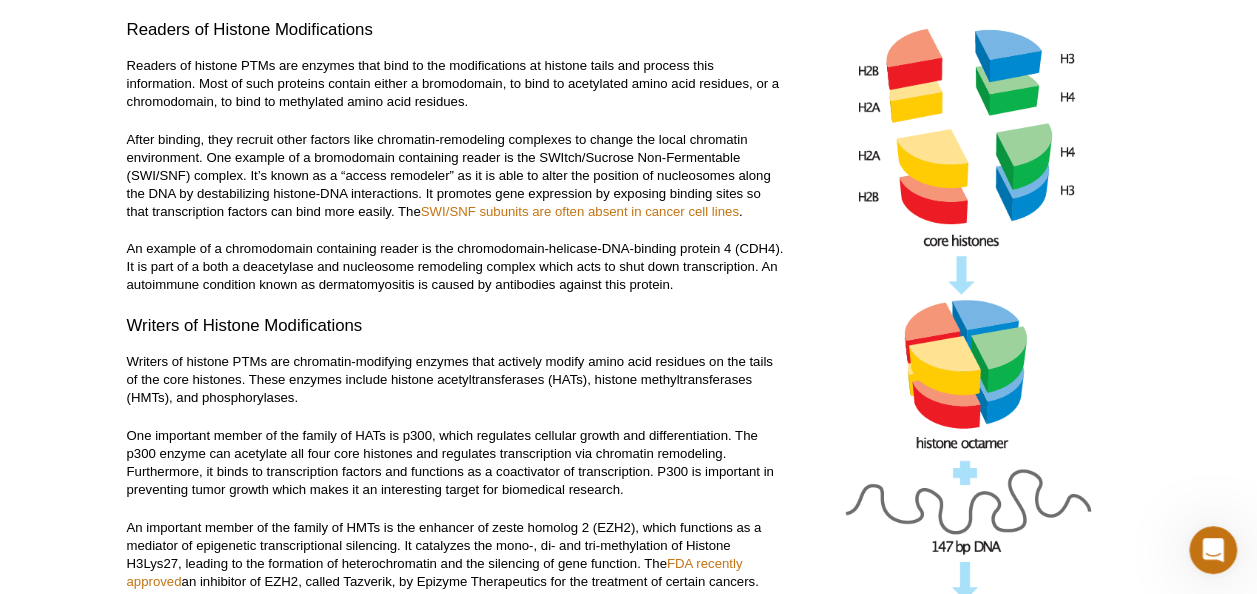 scroll, scrollTop: 7073, scrollLeft: 0, axis: vertical 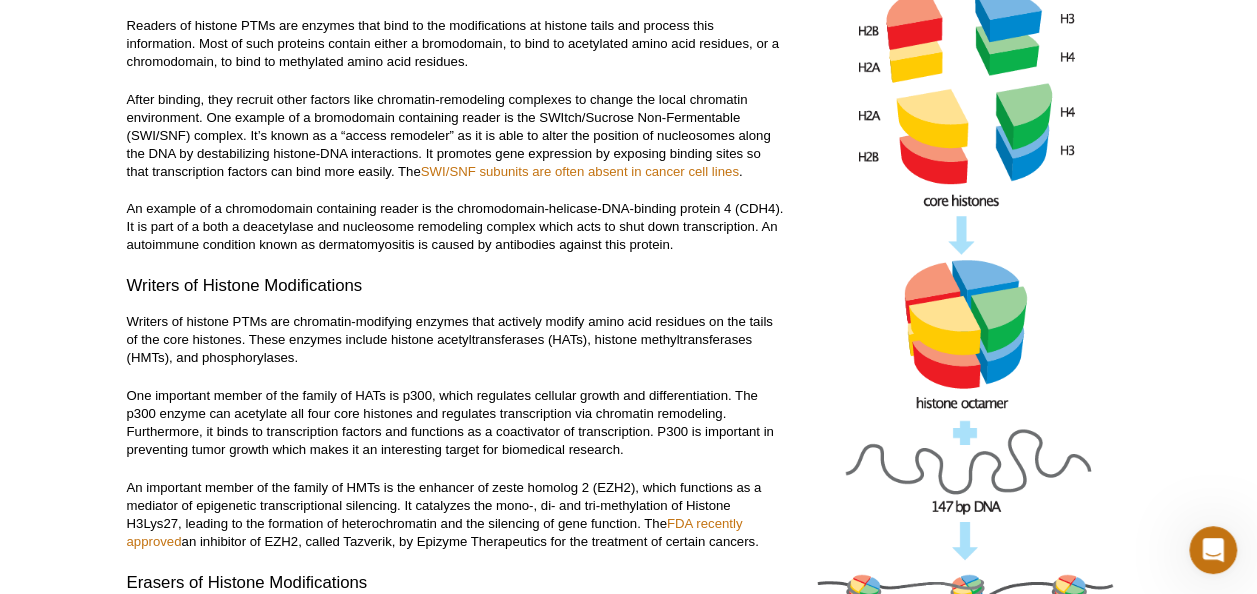 click on "Readers of Histone Modifications
Readers of histone PTMs are enzymes that bind to the modifications at histone tails and process this information. Most of such proteins contain either a bromodomain, to bind to acetylated amino acid residues, or a chromodomain, to bind to methylated amino acid residues.
After binding, they recruit other factors like chromatin-remodeling complexes to change the local chromatin environment. One example of a bromodomain containing reader is the SWItch/Sucrose Non-Fermentable (SWI/SNF) complex. It’s known as a “access remodeler” as it is able to alter the position of nucleosomes along the DNA by destabilizing histone-DNA interactions. It promotes gene expression by exposing binding sites so that transcription factors can bind more easily. The  SWI/SNF subunits are often absent in cancer cell lines .
Writers of Histone Modifications
FDA recently approved  an inhibitor of EZH2, called Tazverik, by Epizyme Therapeutics for the treatment of certain cancers." at bounding box center [456, 465] 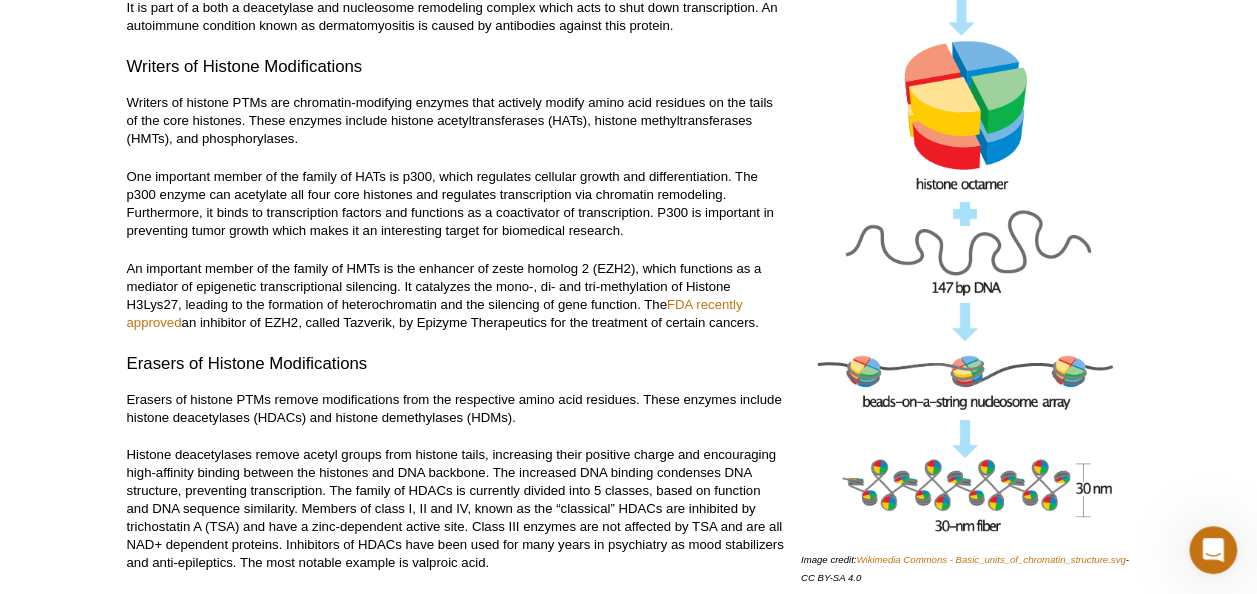 scroll, scrollTop: 7313, scrollLeft: 0, axis: vertical 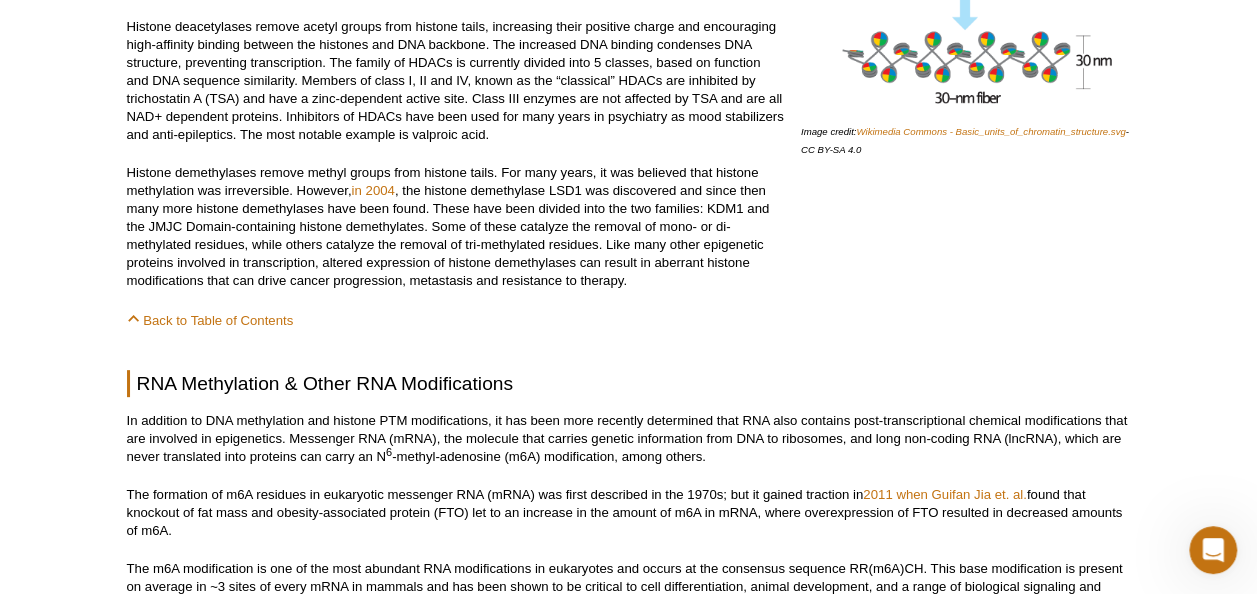 click on "Readers of Histone Modifications
Readers of histone PTMs are enzymes that bind to the modifications at histone tails and process this information. Most of such proteins contain either a bromodomain, to bind to acetylated amino acid residues, or a chromodomain, to bind to methylated amino acid residues.
After binding, they recruit other factors like chromatin-remodeling complexes to change the local chromatin environment. One example of a bromodomain containing reader is the SWItch/Sucrose Non-Fermentable (SWI/SNF) complex. It’s known as a “access remodeler” as it is able to alter the position of nucleosomes along the DNA by destabilizing histone-DNA interactions. It promotes gene expression by exposing binding sites so that transcription factors can bind more easily. The  SWI/SNF subunits are often absent in cancer cell lines .
Writers of Histone Modifications
FDA recently approved  an inhibitor of EZH2, called Tazverik, by Epizyme Therapeutics for the treatment of certain cancers." at bounding box center [456, -182] 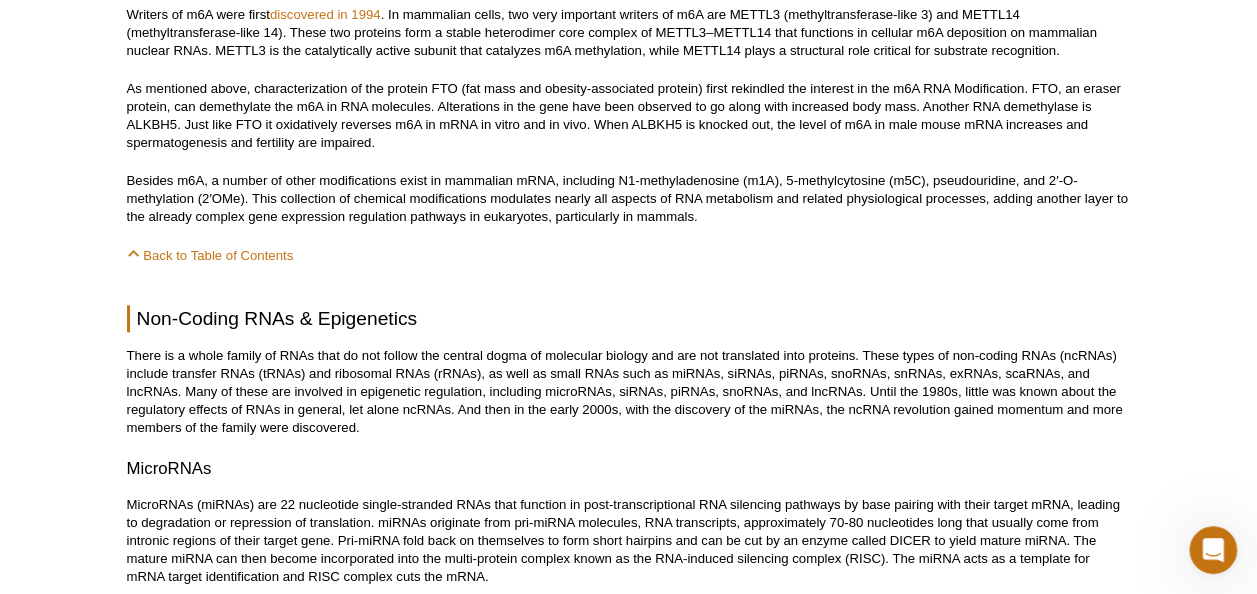 scroll, scrollTop: 8560, scrollLeft: 0, axis: vertical 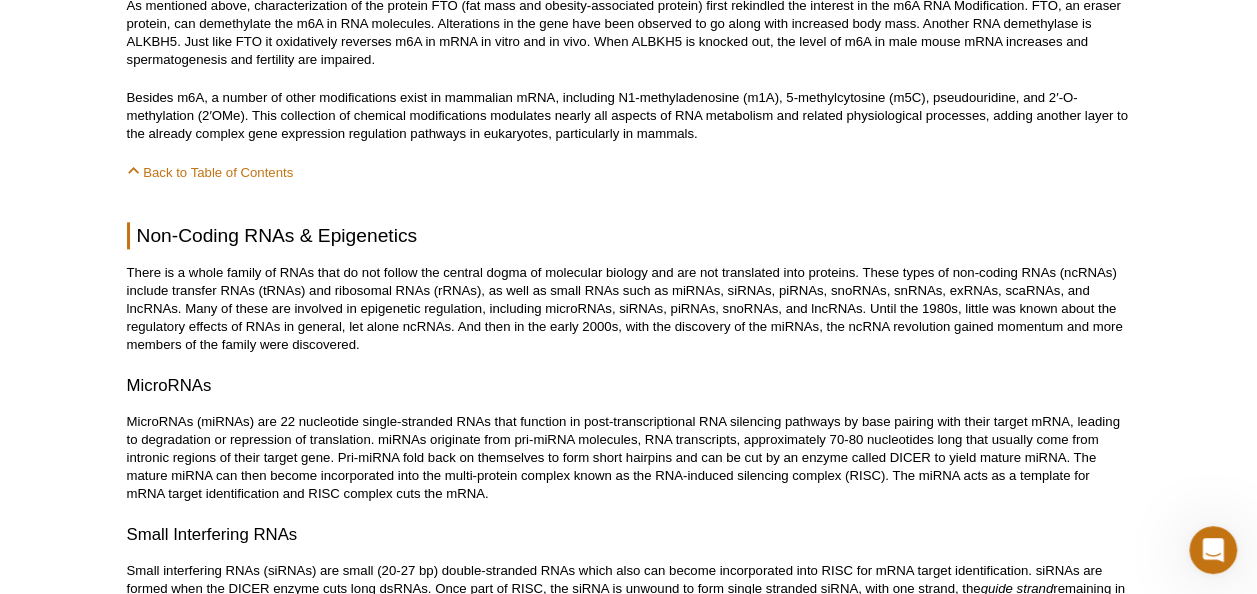 click on "Non-Coding RNAs & Epigenetics" at bounding box center (629, 235) 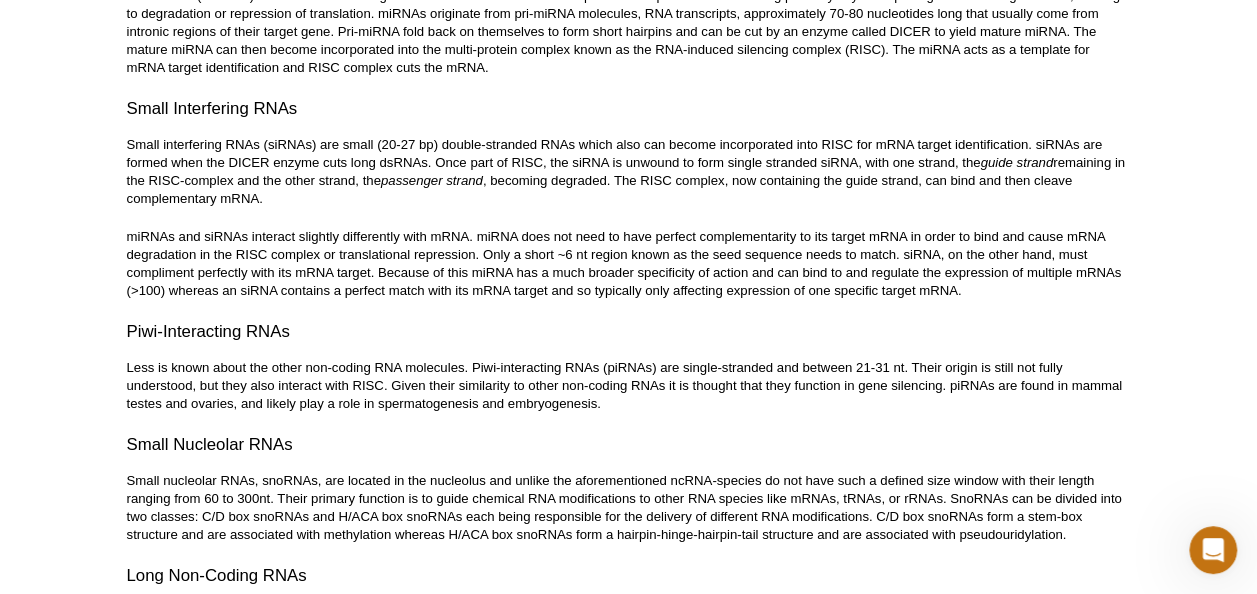 scroll, scrollTop: 9200, scrollLeft: 0, axis: vertical 